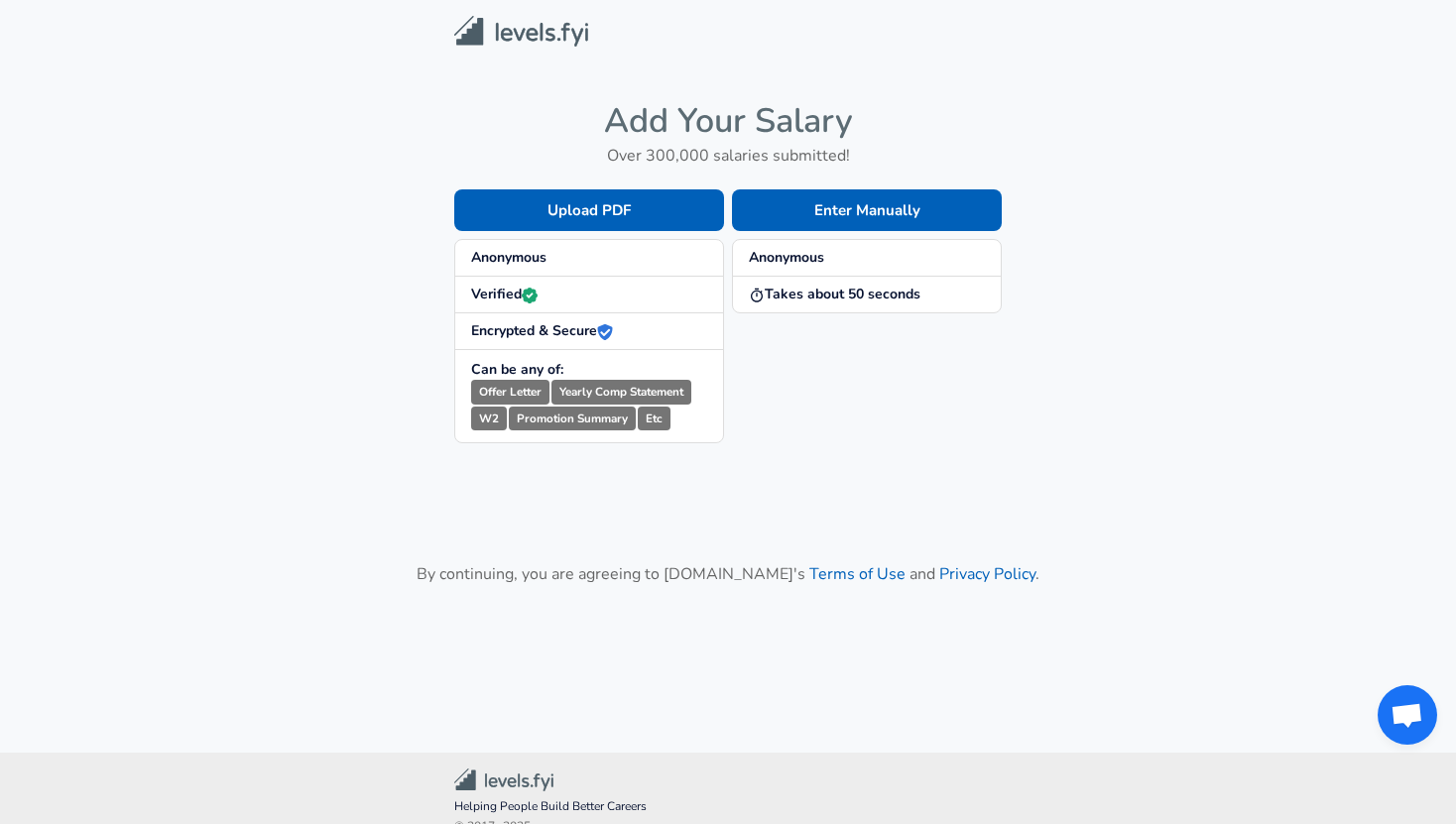 scroll, scrollTop: 0, scrollLeft: 0, axis: both 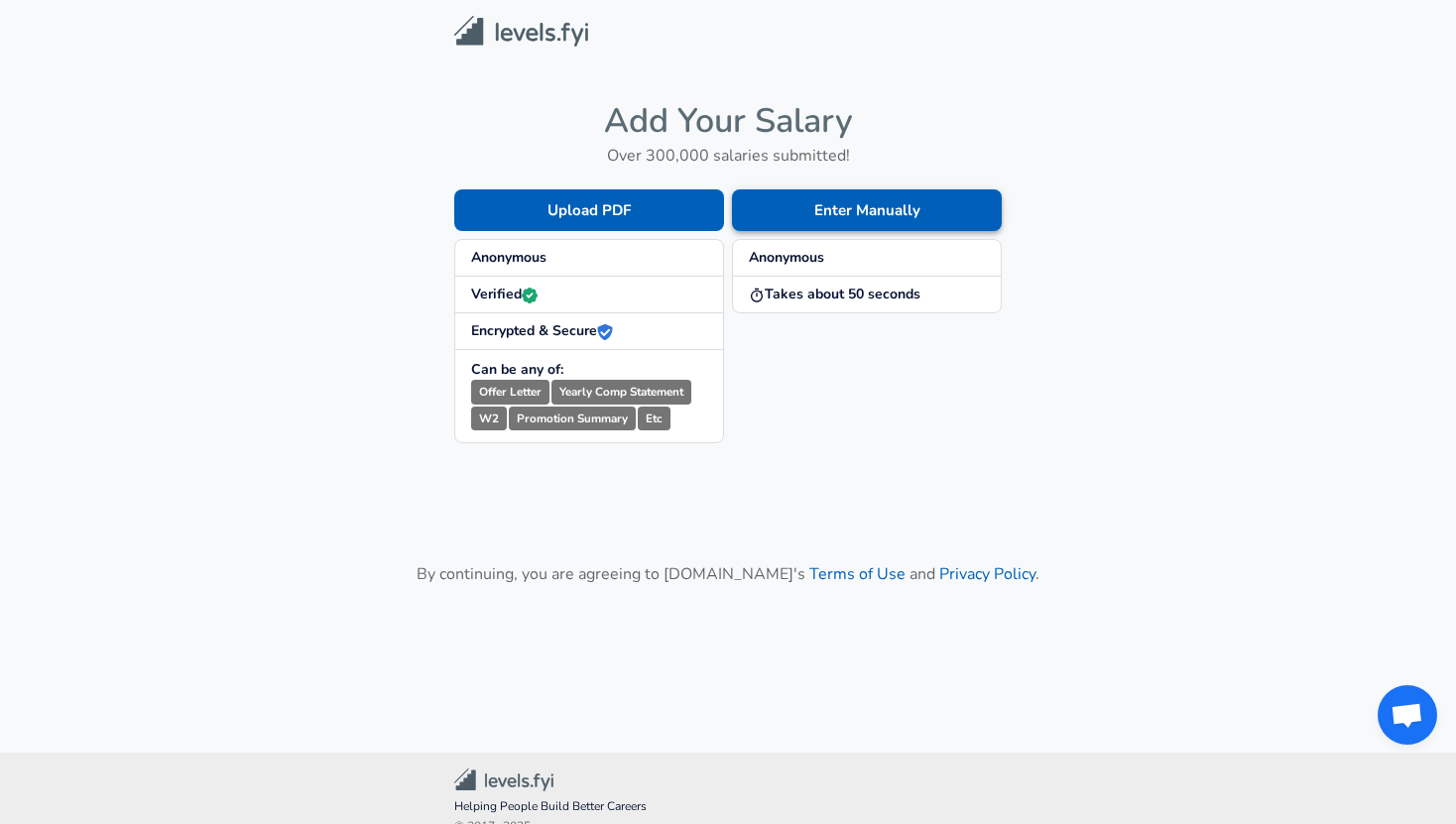 click on "Enter Manually" at bounding box center [867, 210] 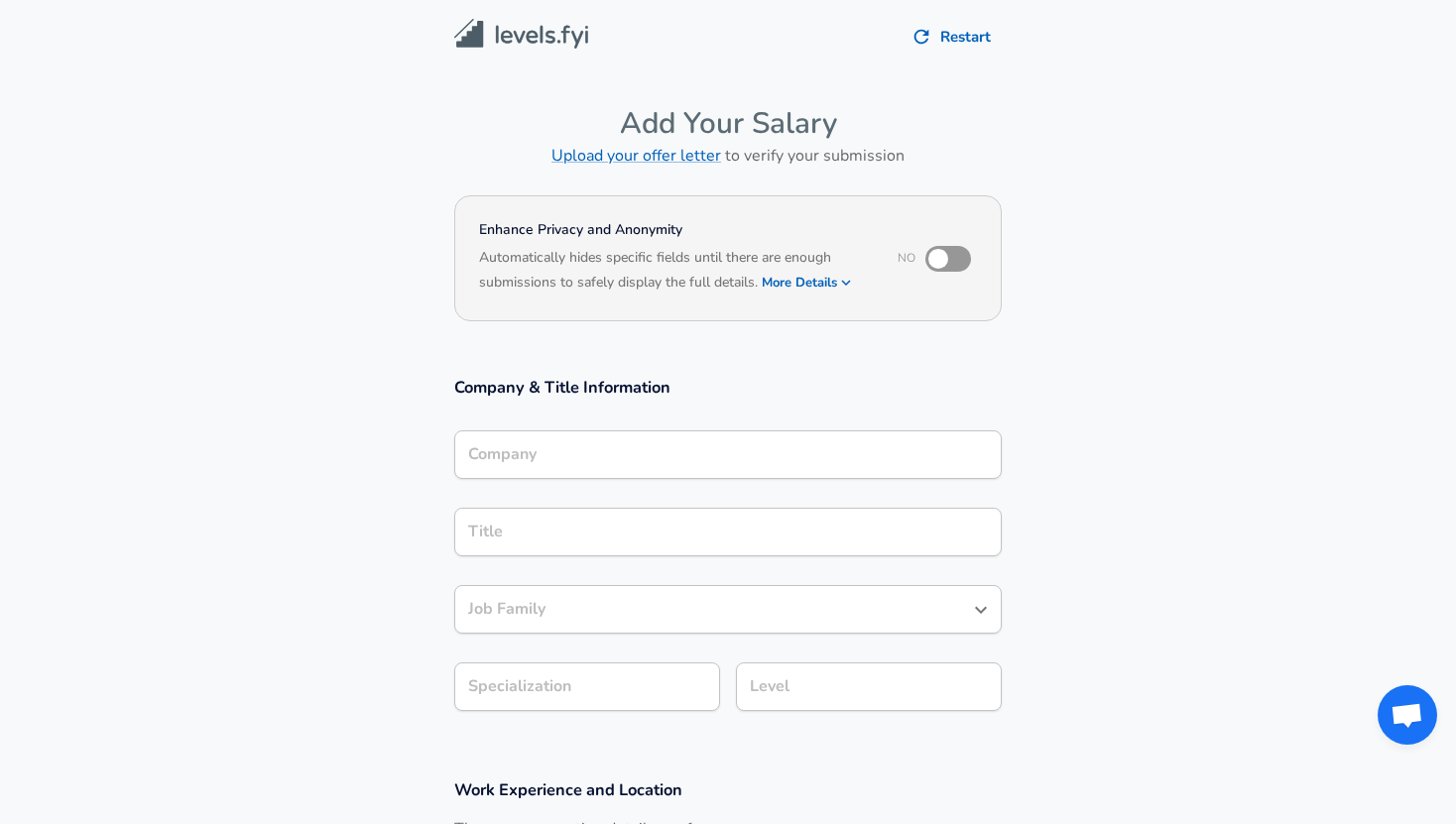 click on "Company" at bounding box center (728, 454) 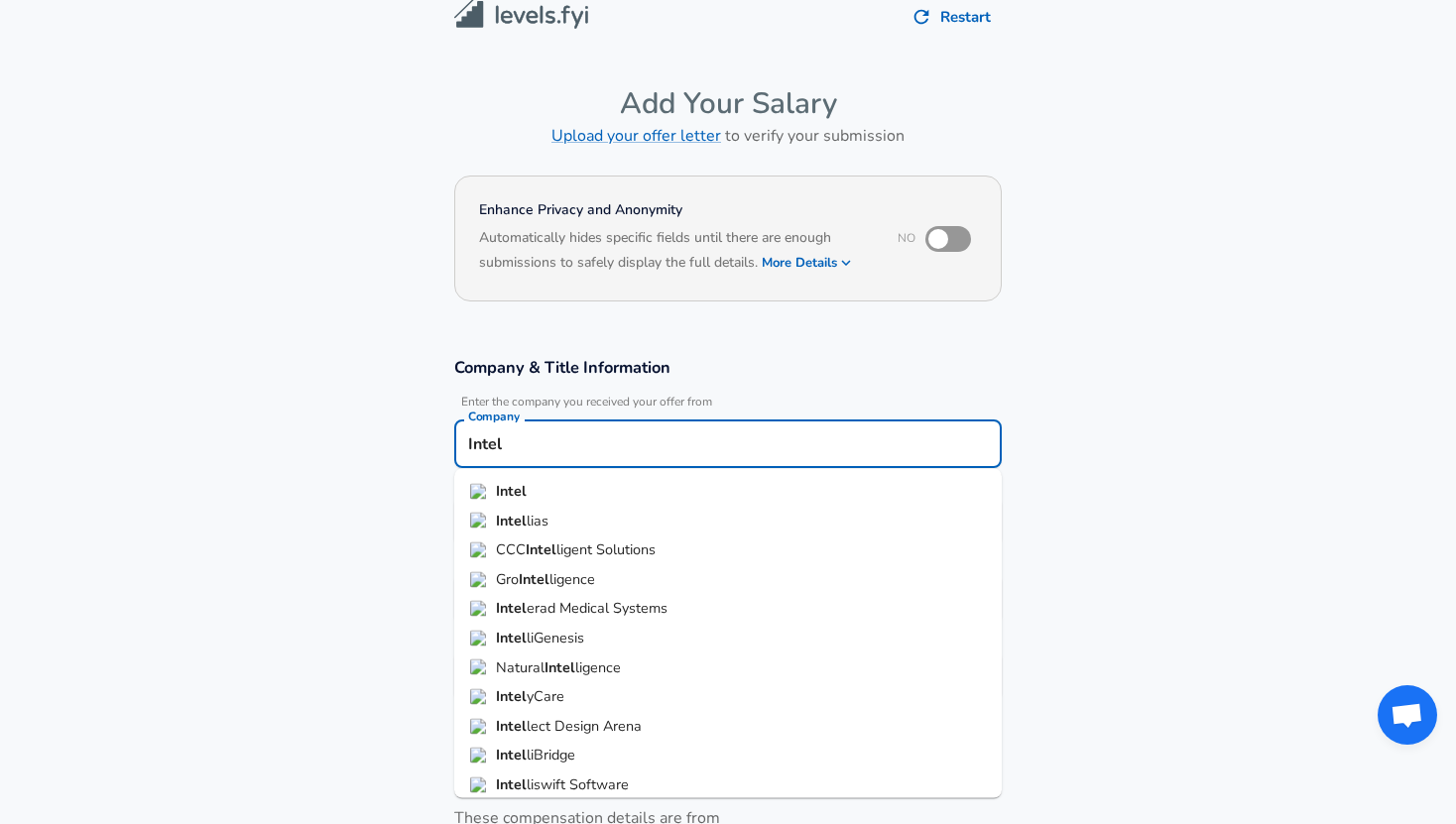 click on "Intel" at bounding box center (728, 492) 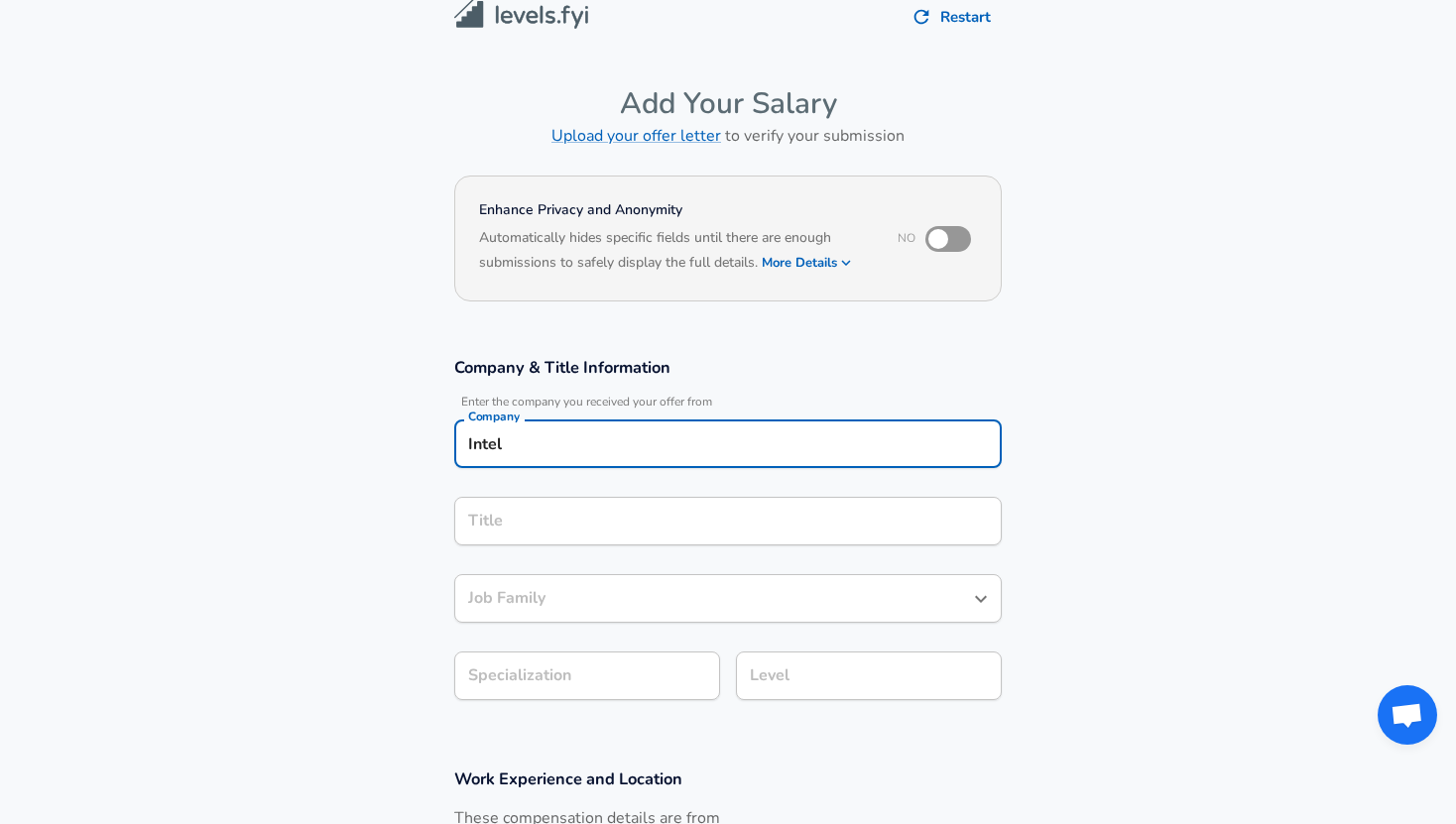 type on "Intel" 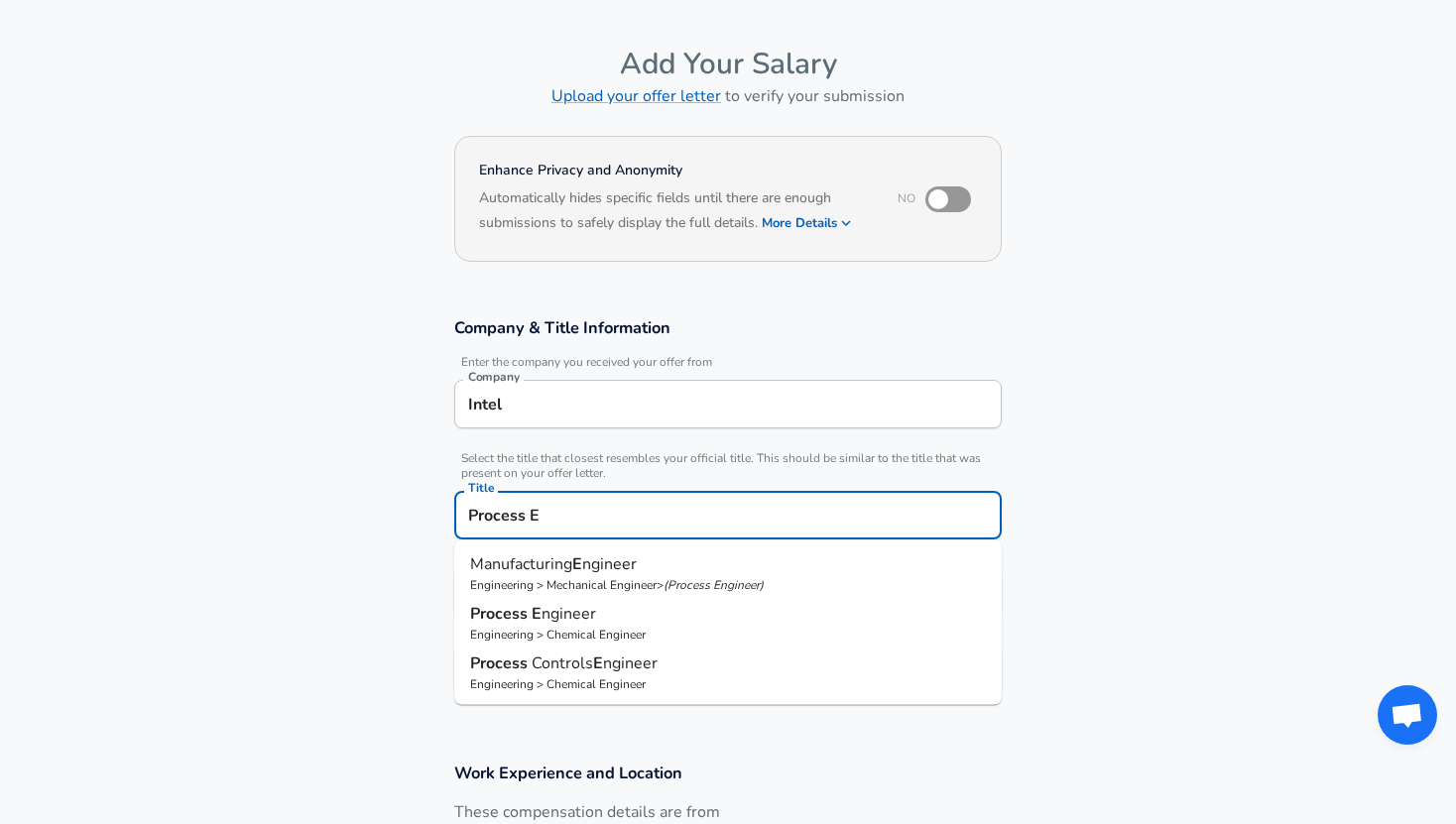 click on "ngineer" at bounding box center (568, 614) 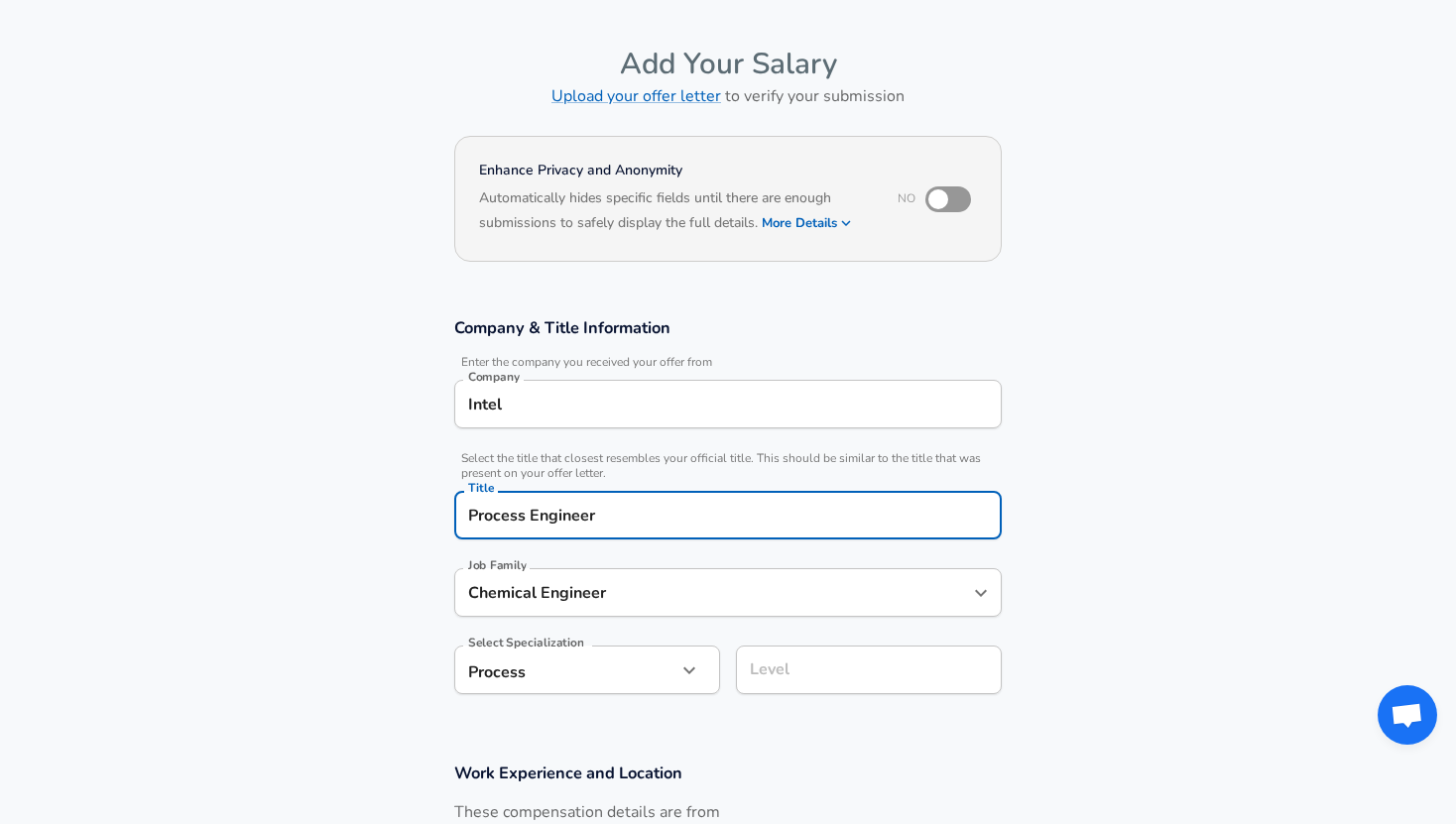 type on "Process Engineer" 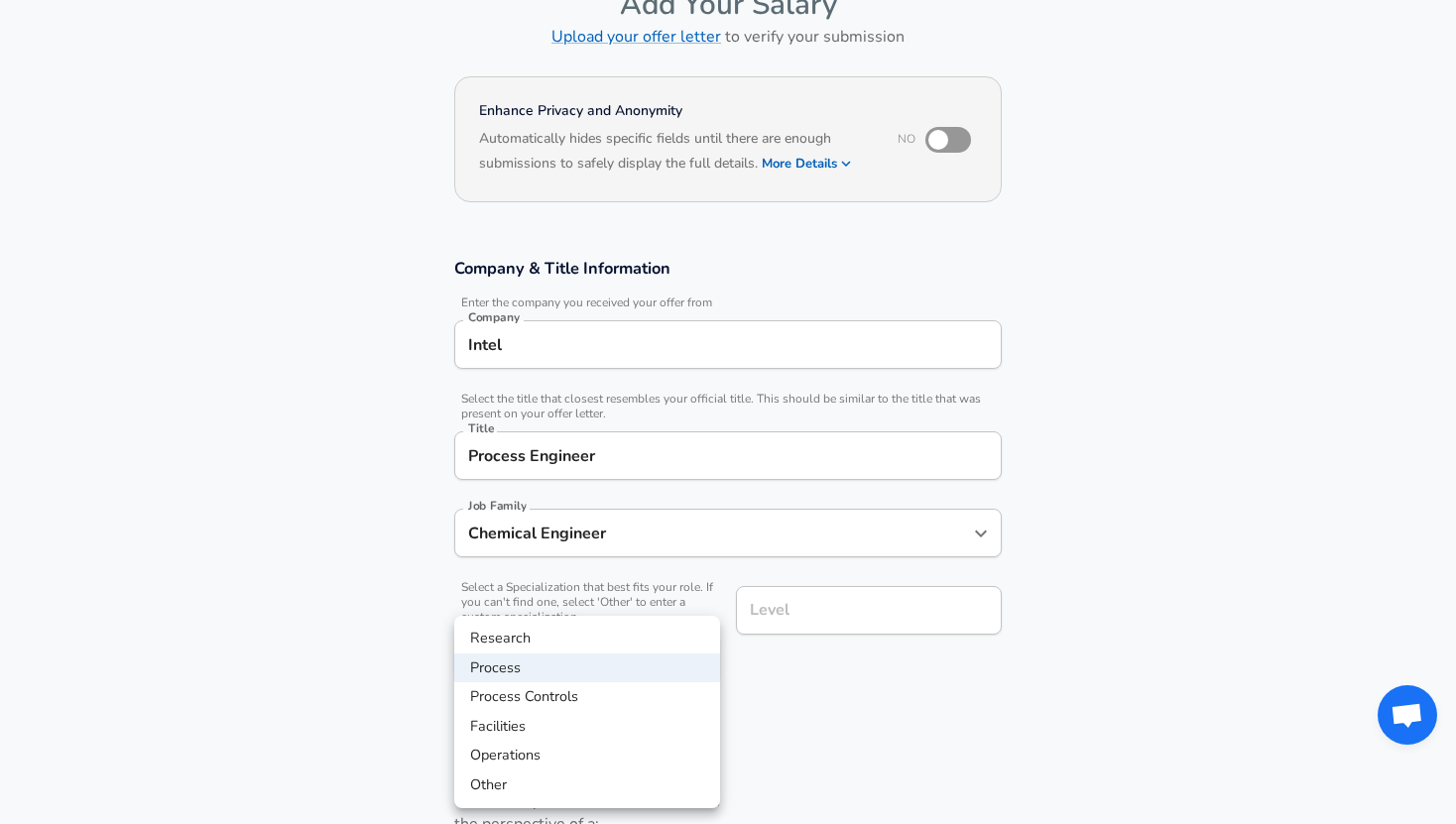 click on "Process" at bounding box center [587, 668] 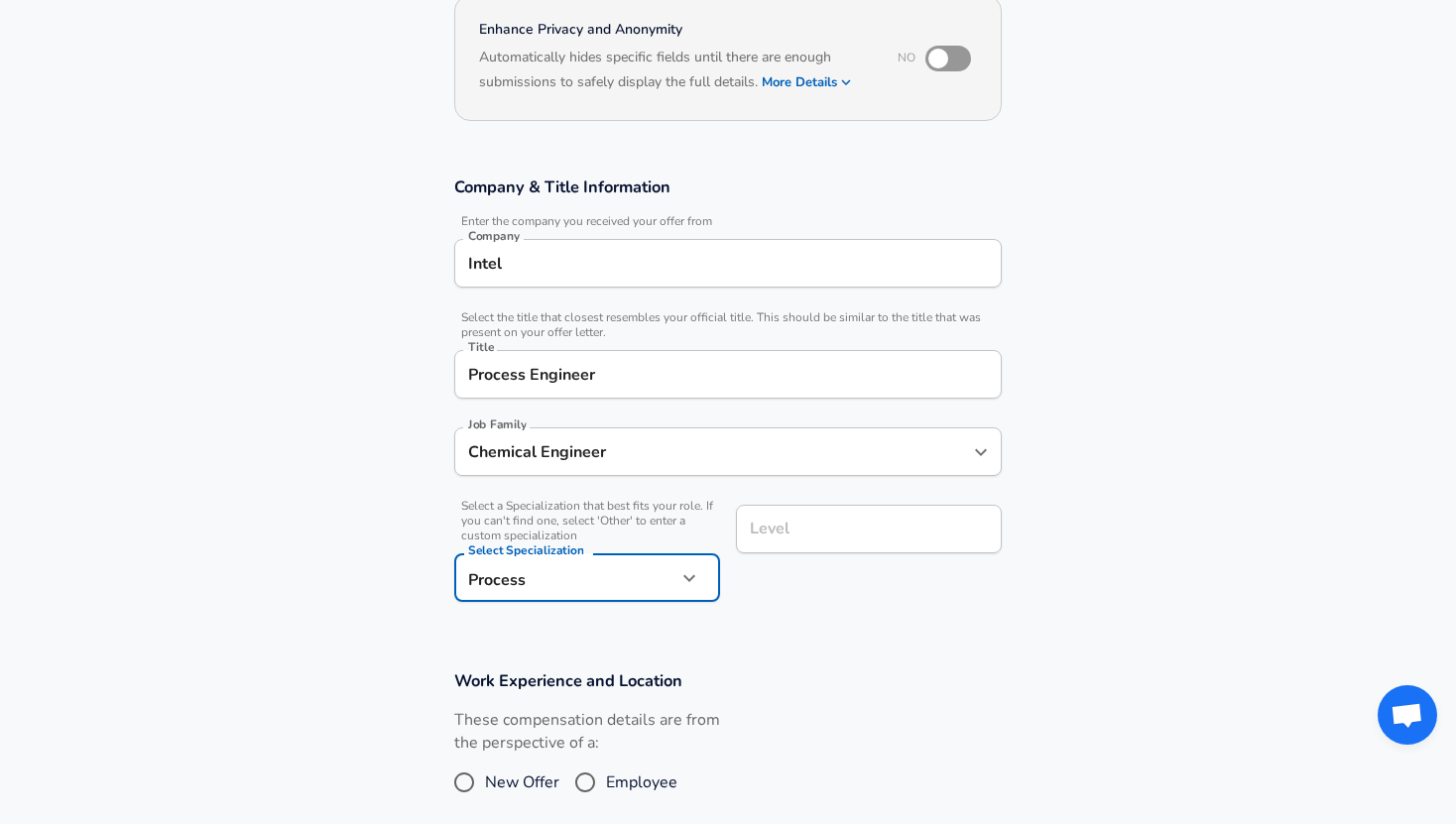 scroll, scrollTop: 224, scrollLeft: 0, axis: vertical 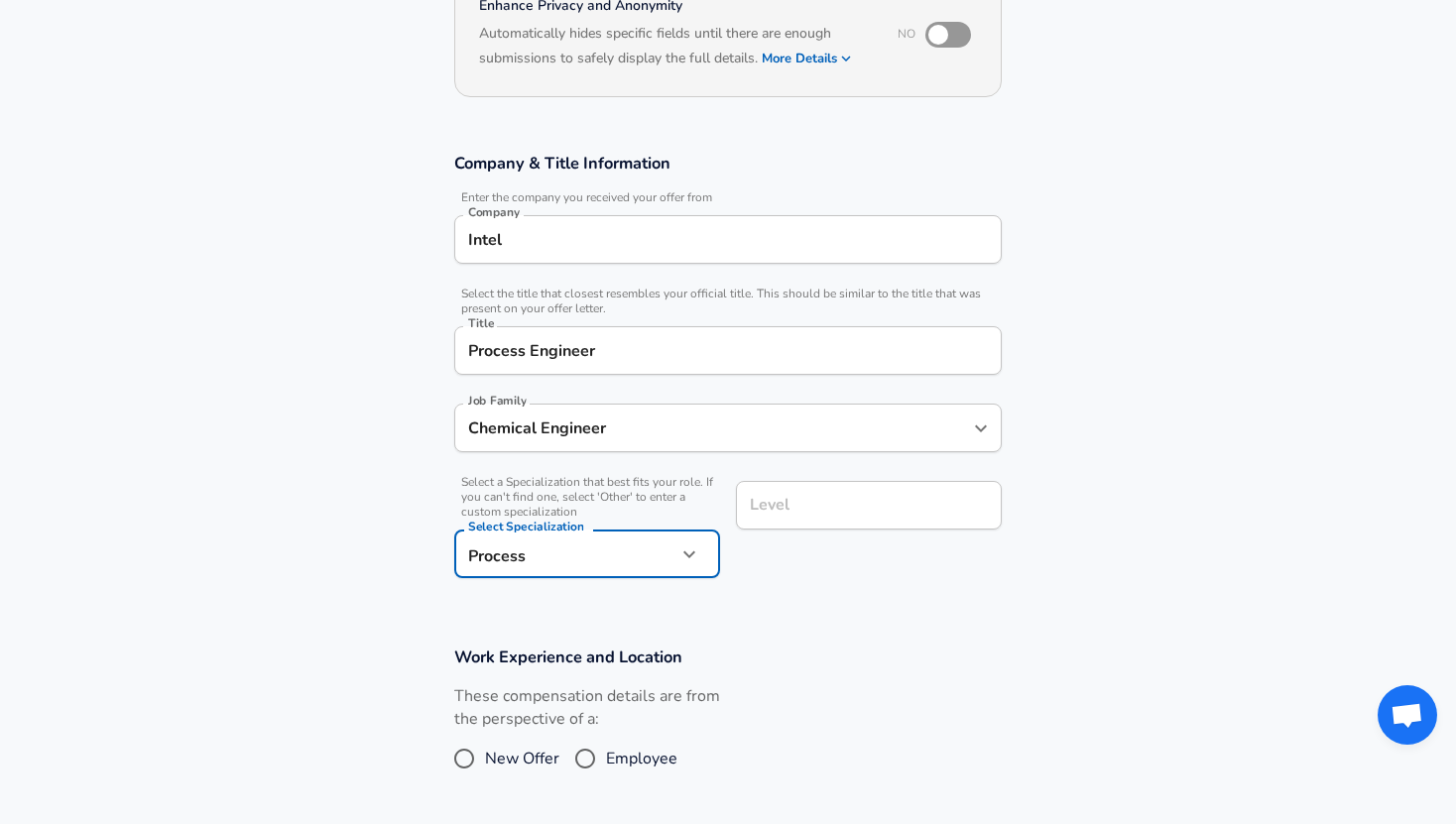 click on "Restart Add Your Salary Upload your offer letter   to verify your submission Enhance Privacy and Anonymity No Automatically hides specific fields until there are enough submissions to safely display the full details.   More Details Based on your submission and the data points that we have already collected, we will automatically hide and anonymize specific fields if there aren't enough data points to remain sufficiently anonymous. Company & Title Information   Enter the company you received your offer from Company Intel Company   Select the title that closest resembles your official title. This should be similar to the title that was present on your offer letter. Title Process Engineer Title Job Family Chemical Engineer Job Family   Select a Specialization that best fits your role. If you can't find one, select 'Other' to enter a custom specialization Select Specialization Process Process Select Specialization Level Level Work Experience and Location These compensation details are from the perspective of a:" at bounding box center (728, 187) 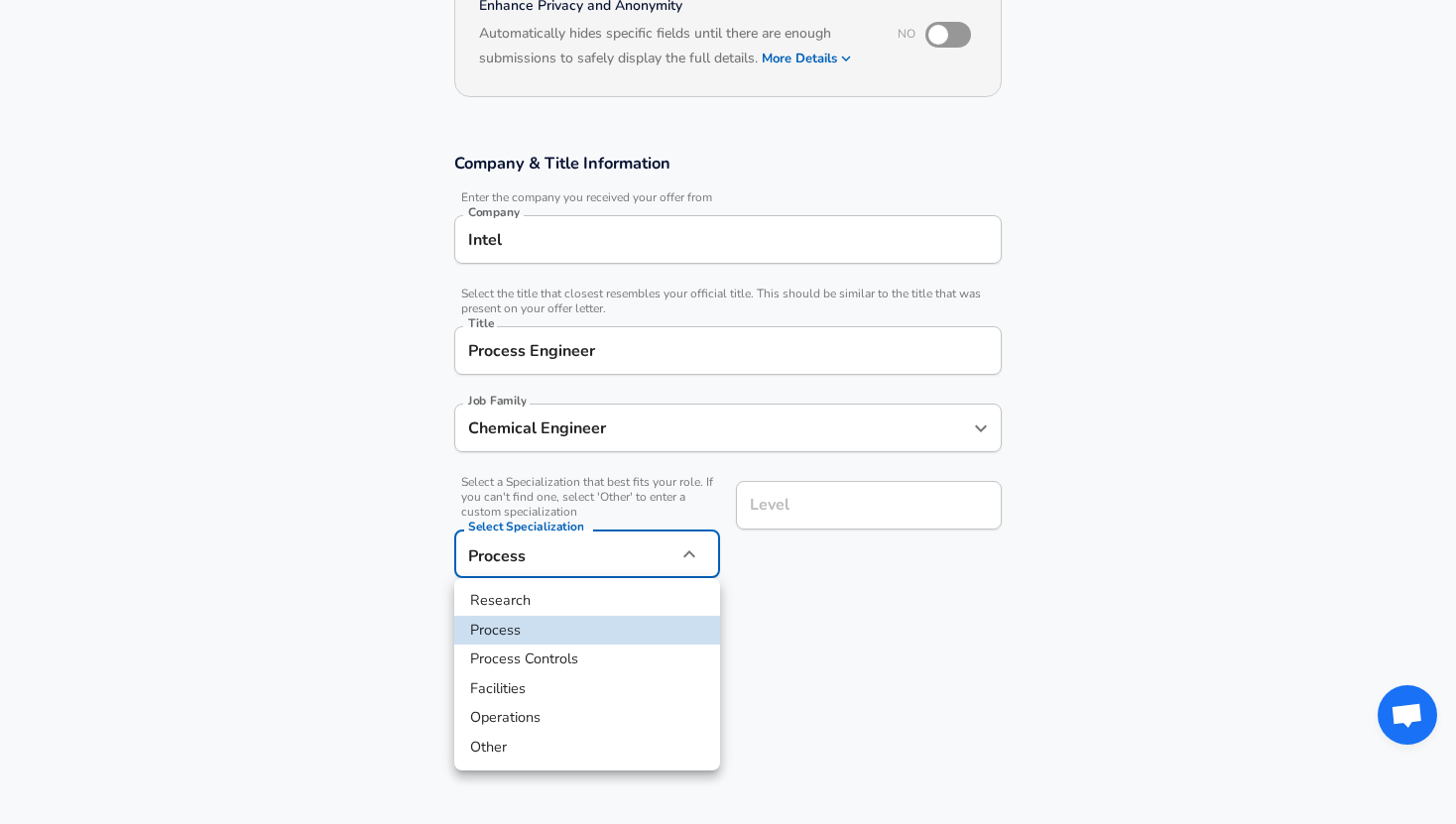 click at bounding box center [728, 412] 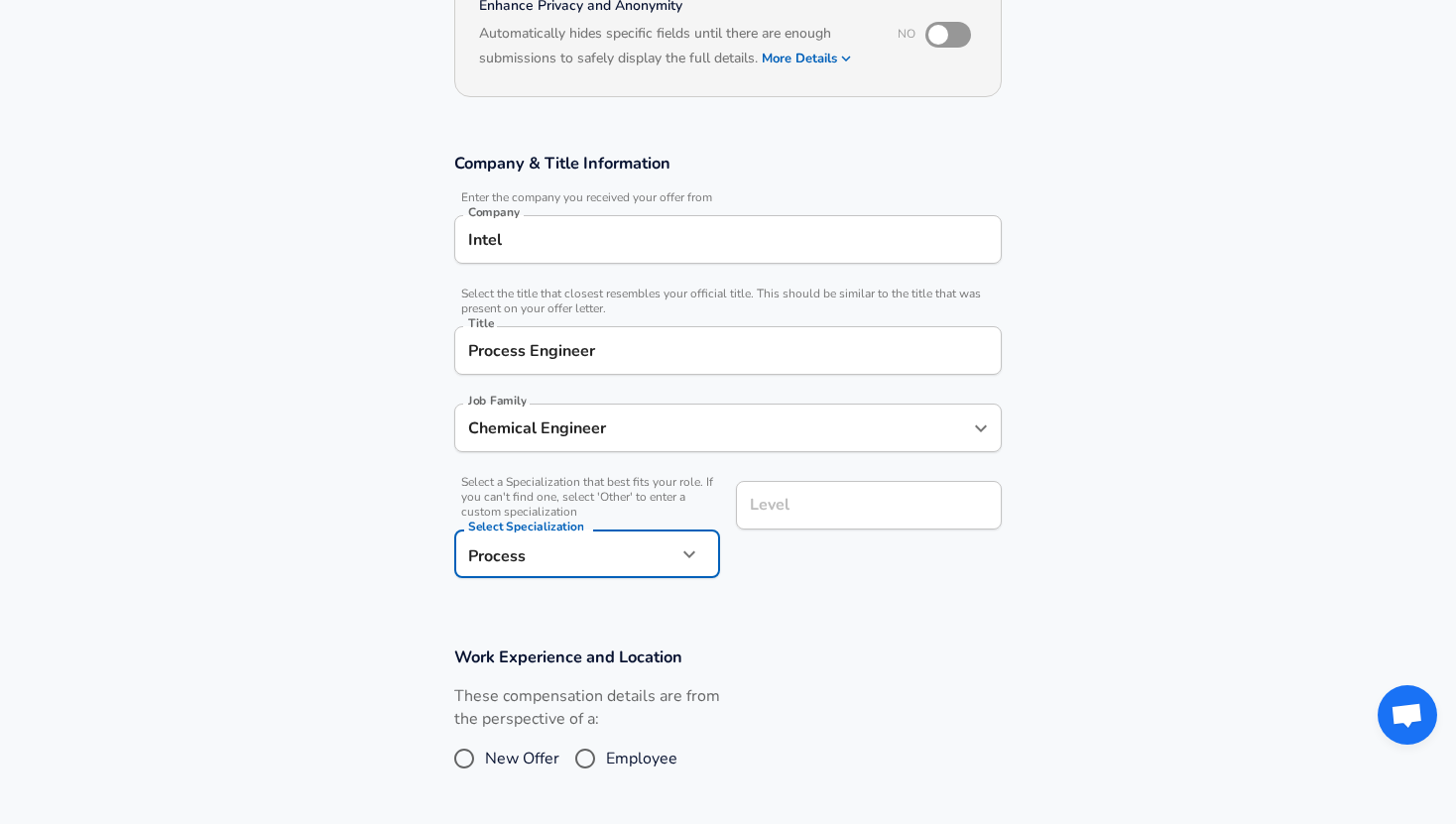 click on "Restart Add Your Salary Upload your offer letter   to verify your submission Enhance Privacy and Anonymity No Automatically hides specific fields until there are enough submissions to safely display the full details.   More Details Based on your submission and the data points that we have already collected, we will automatically hide and anonymize specific fields if there aren't enough data points to remain sufficiently anonymous. Company & Title Information   Enter the company you received your offer from Company Intel Company   Select the title that closest resembles your official title. This should be similar to the title that was present on your offer letter. Title Process Engineer Title Job Family Chemical Engineer Job Family   Select a Specialization that best fits your role. If you can't find one, select 'Other' to enter a custom specialization Select Specialization Process Process Select Specialization Level Level Work Experience and Location These compensation details are from the perspective of a:" at bounding box center (728, 187) 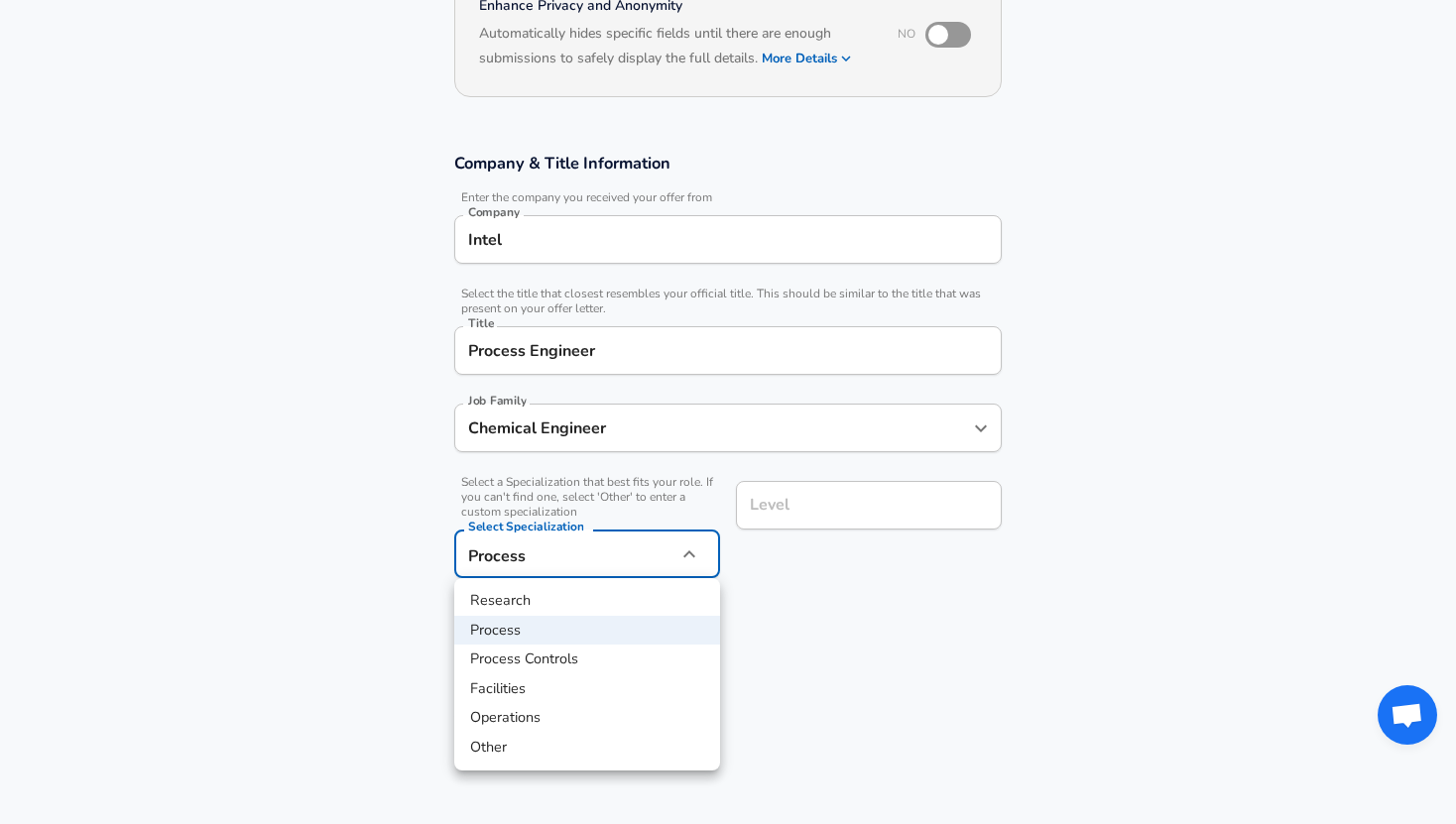 click at bounding box center (728, 412) 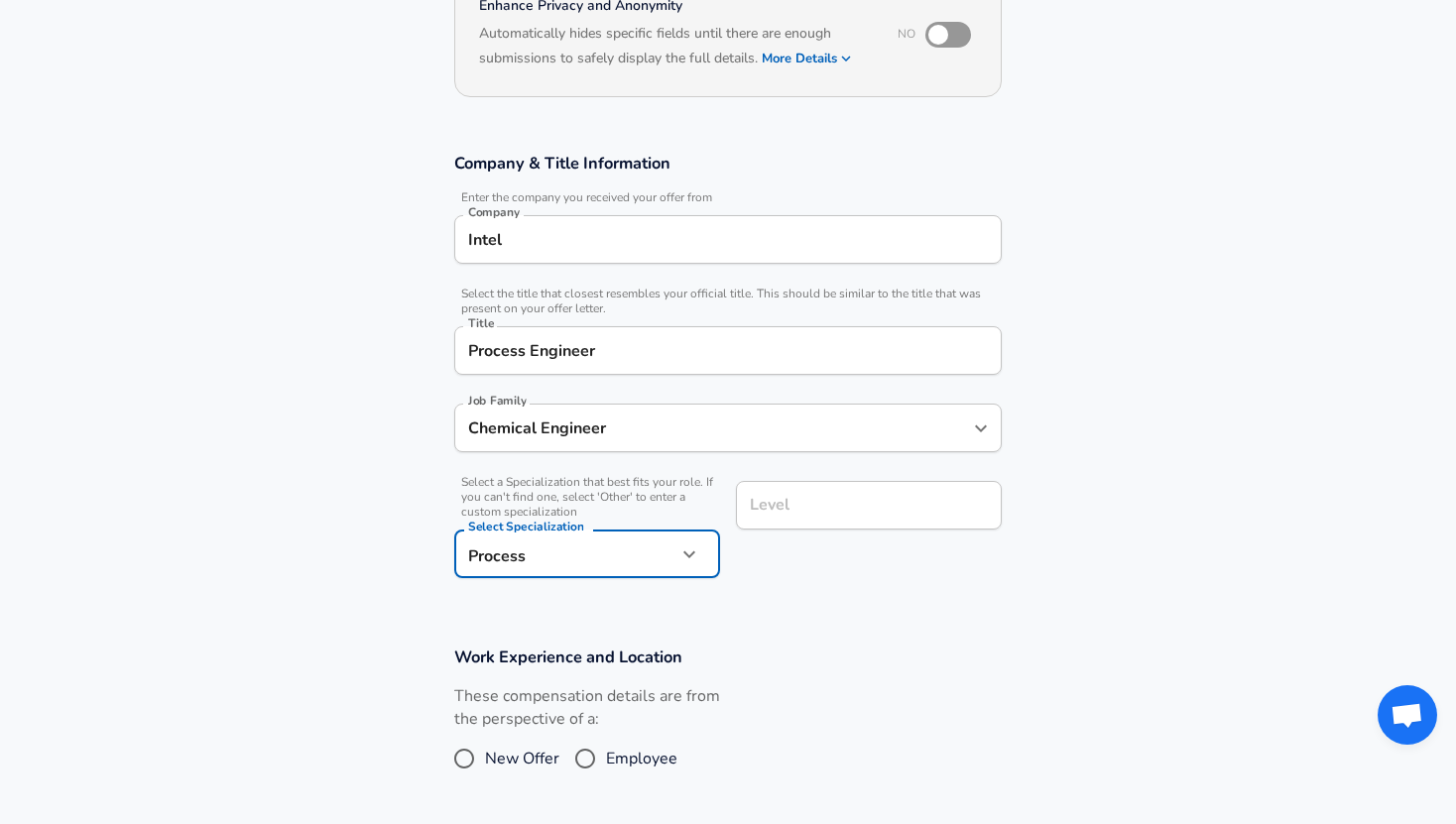 click on "Level" at bounding box center (869, 505) 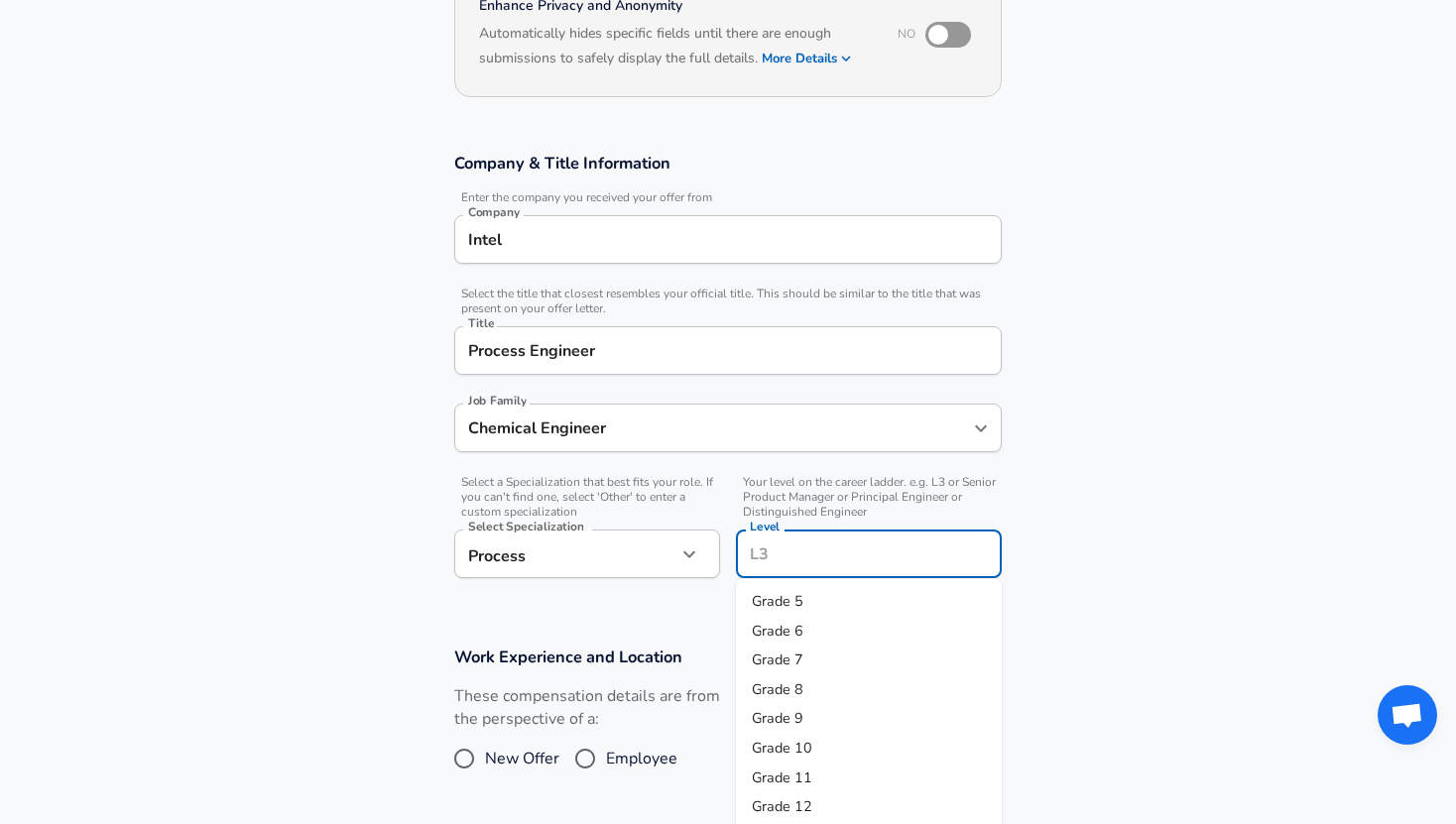 scroll, scrollTop: 264, scrollLeft: 0, axis: vertical 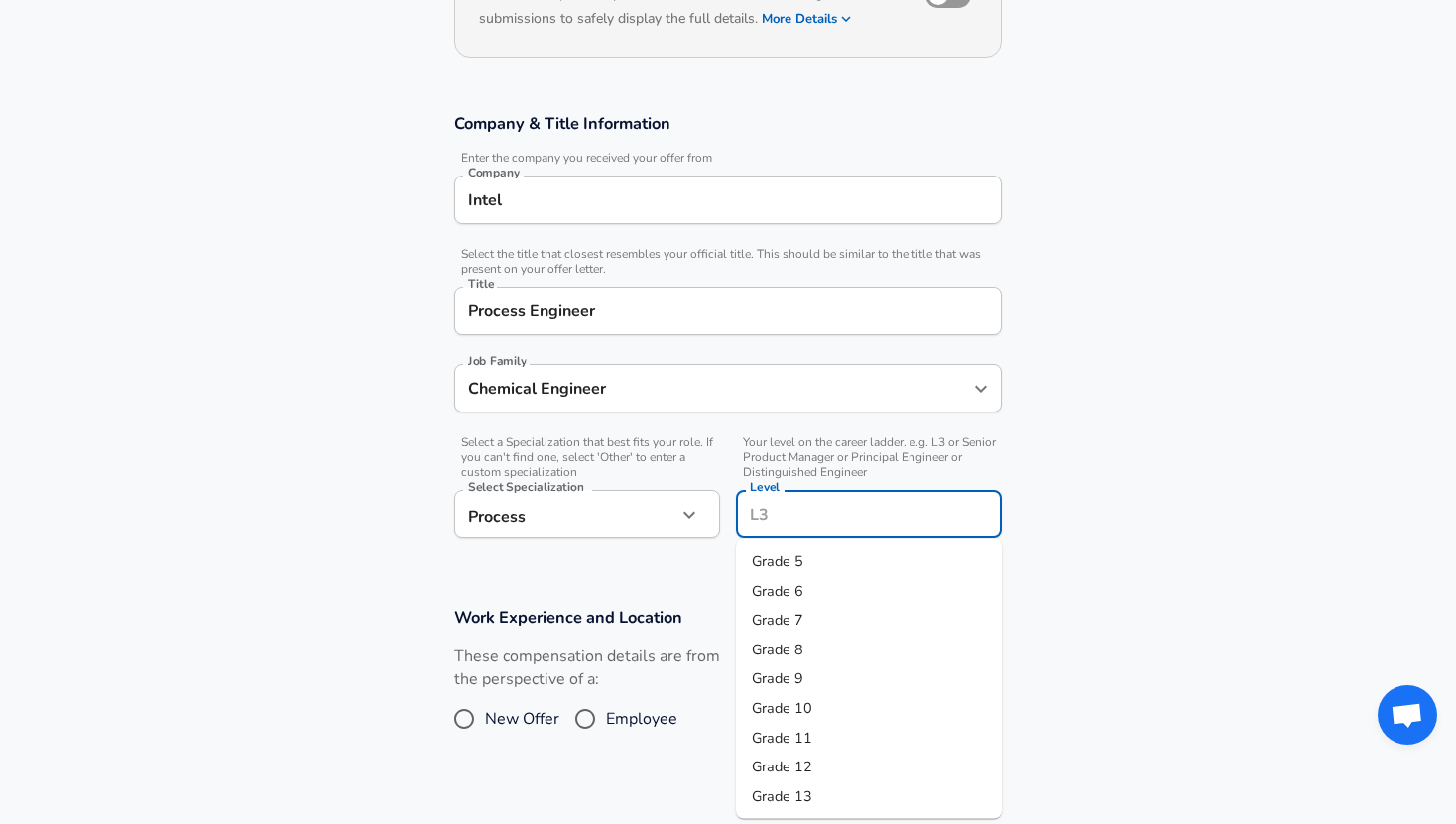 click on "Grade 6" at bounding box center [778, 590] 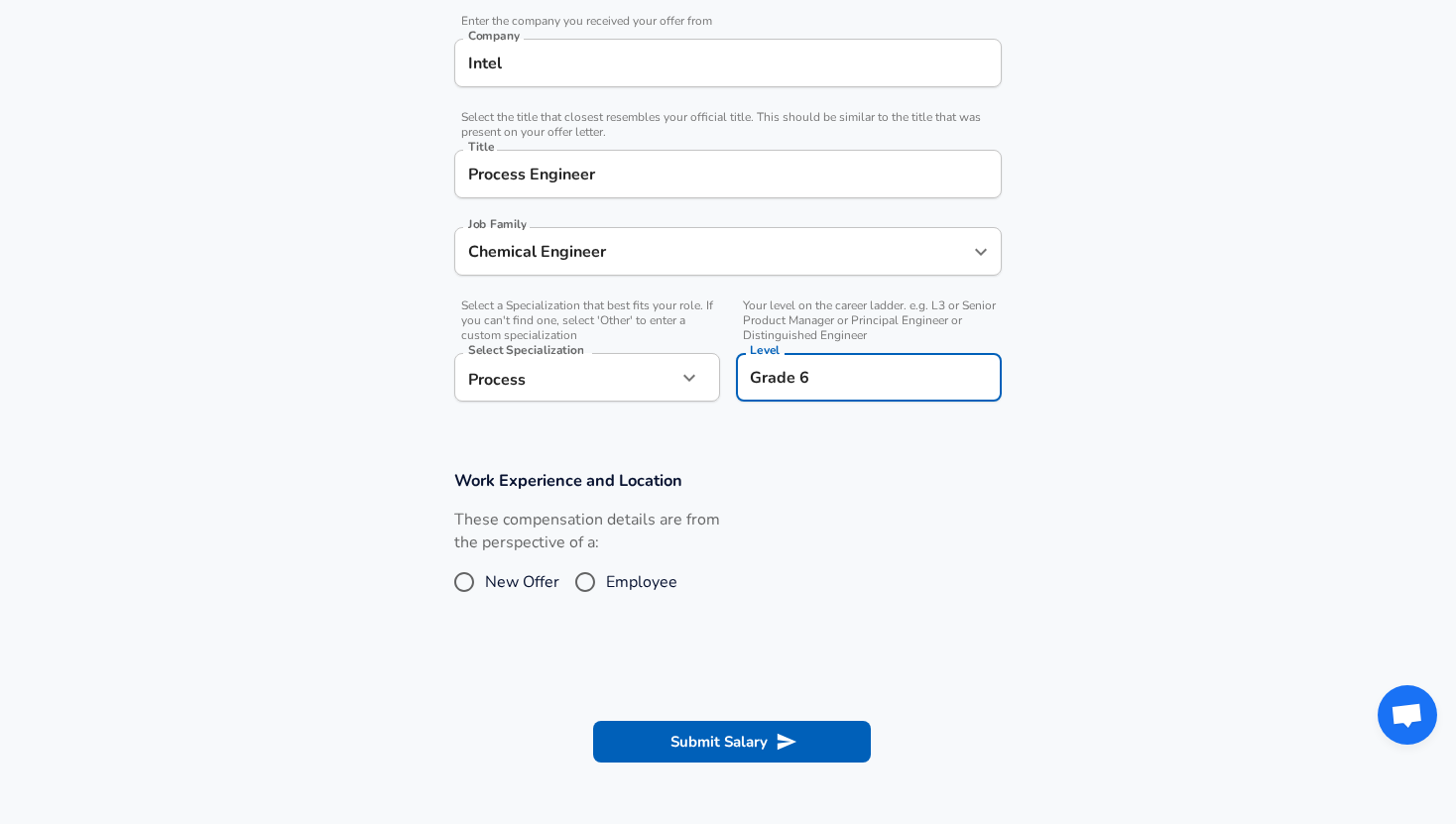 scroll, scrollTop: 405, scrollLeft: 0, axis: vertical 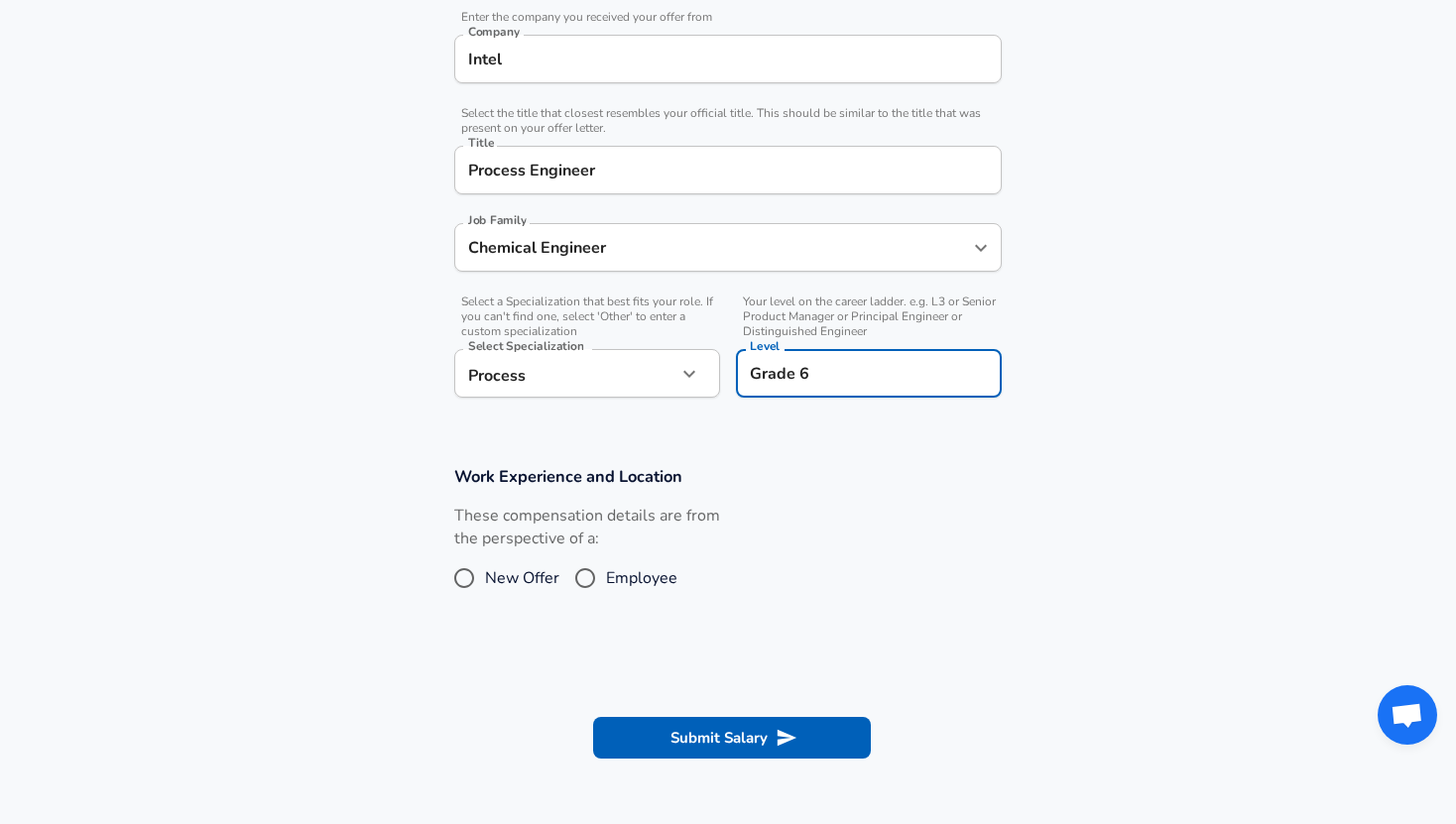 click on "Employee" at bounding box center [585, 578] 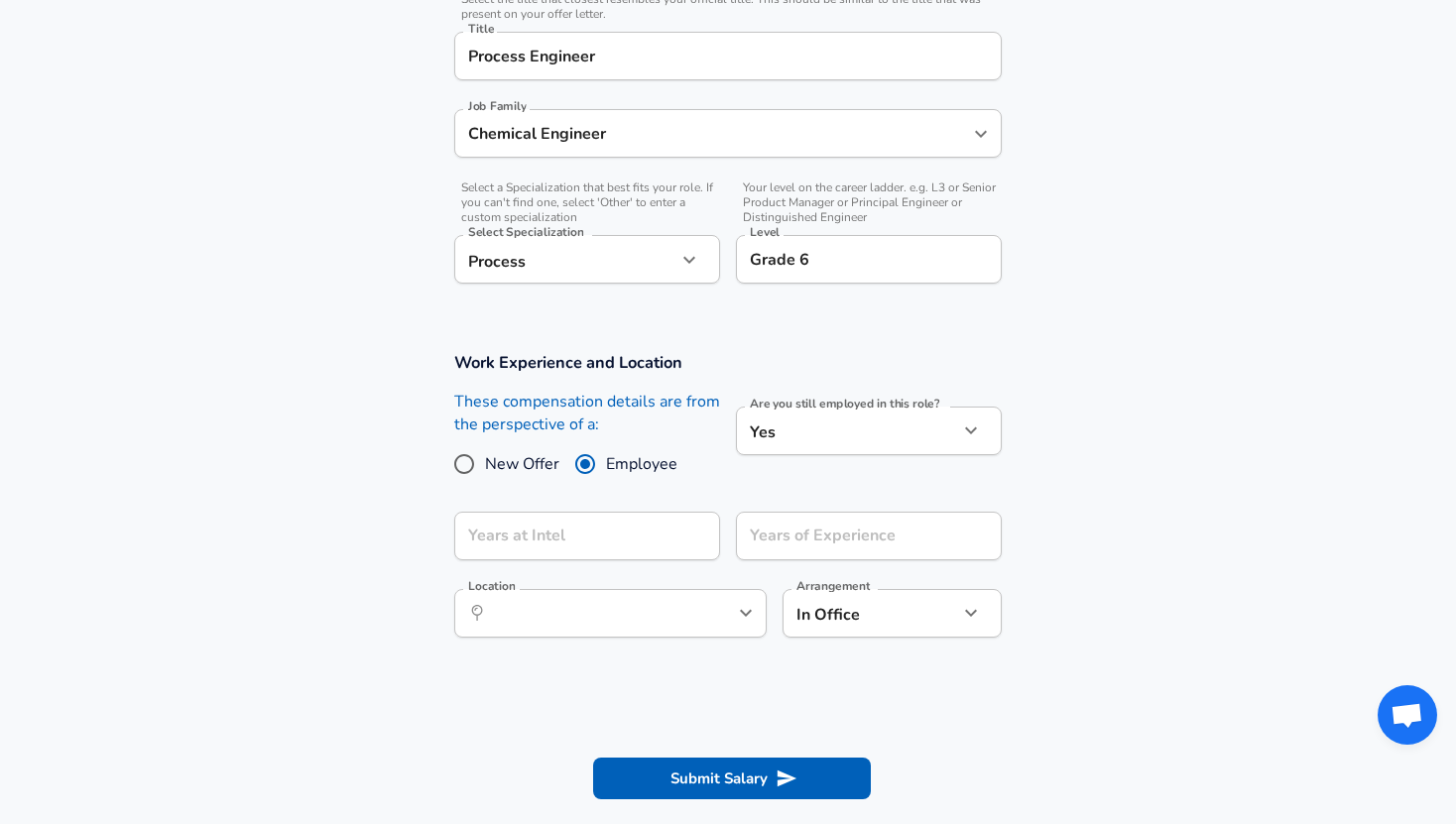 scroll, scrollTop: 557, scrollLeft: 0, axis: vertical 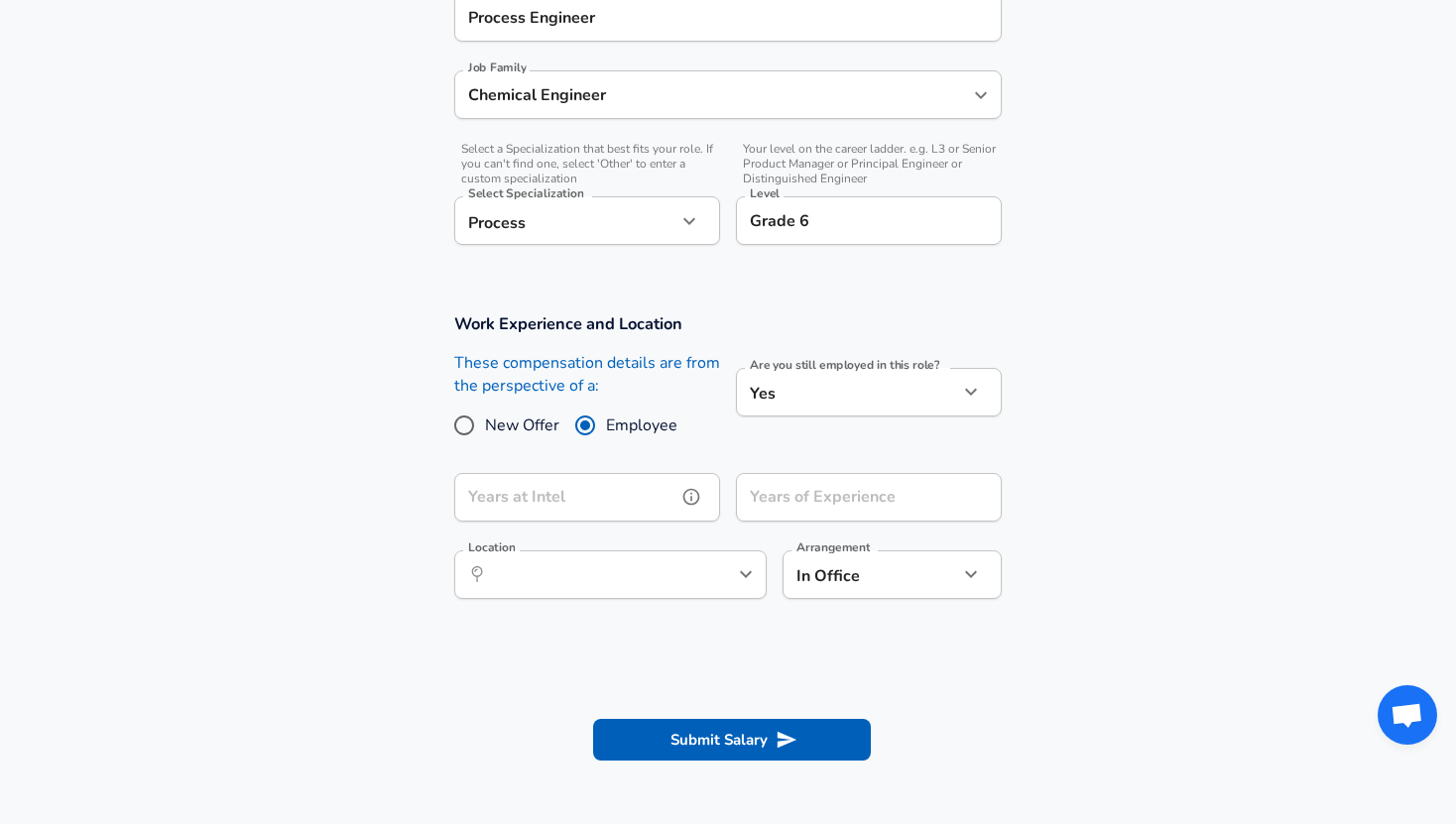 click on "Years at Intel" at bounding box center (565, 497) 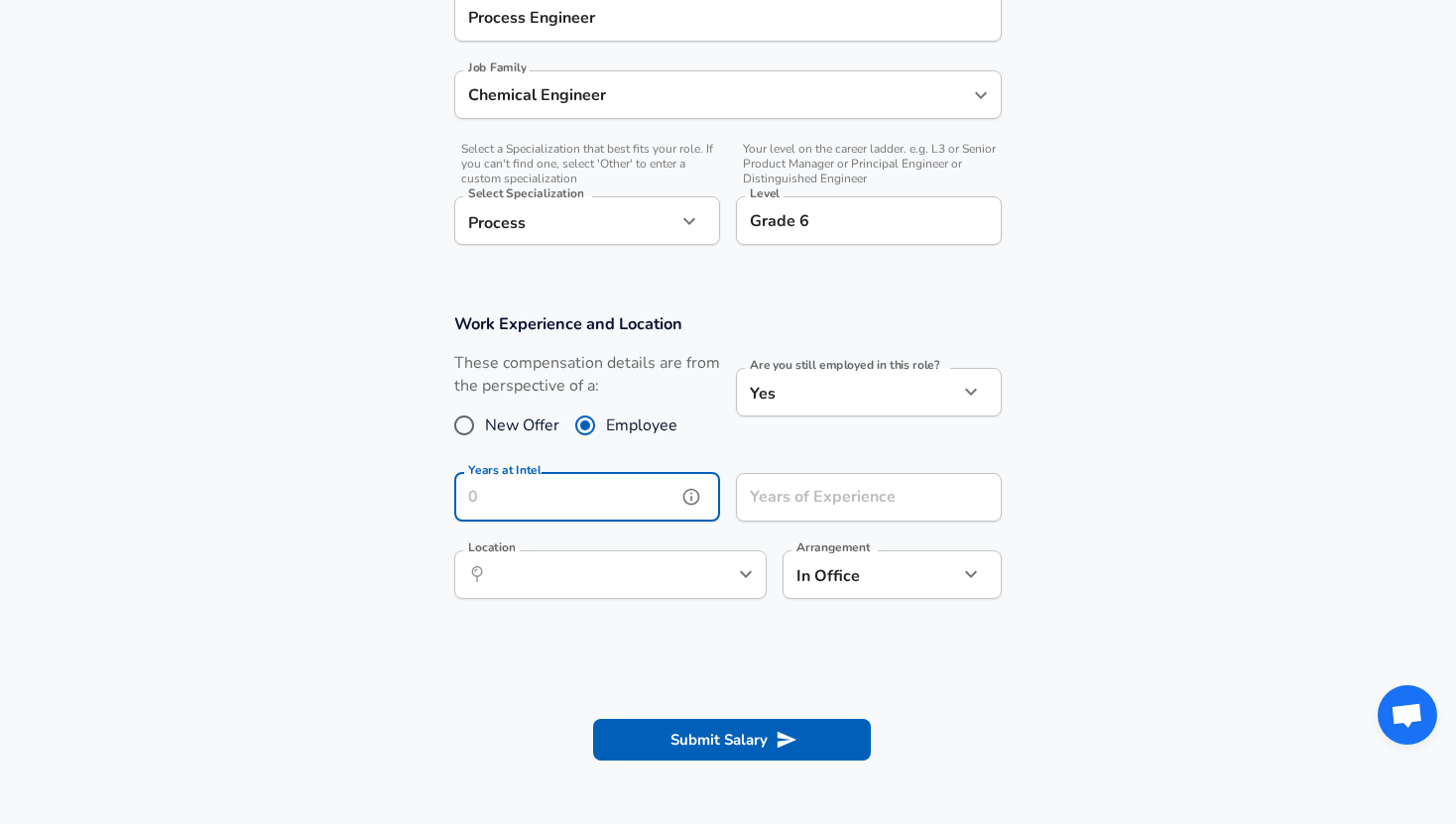 type on "6" 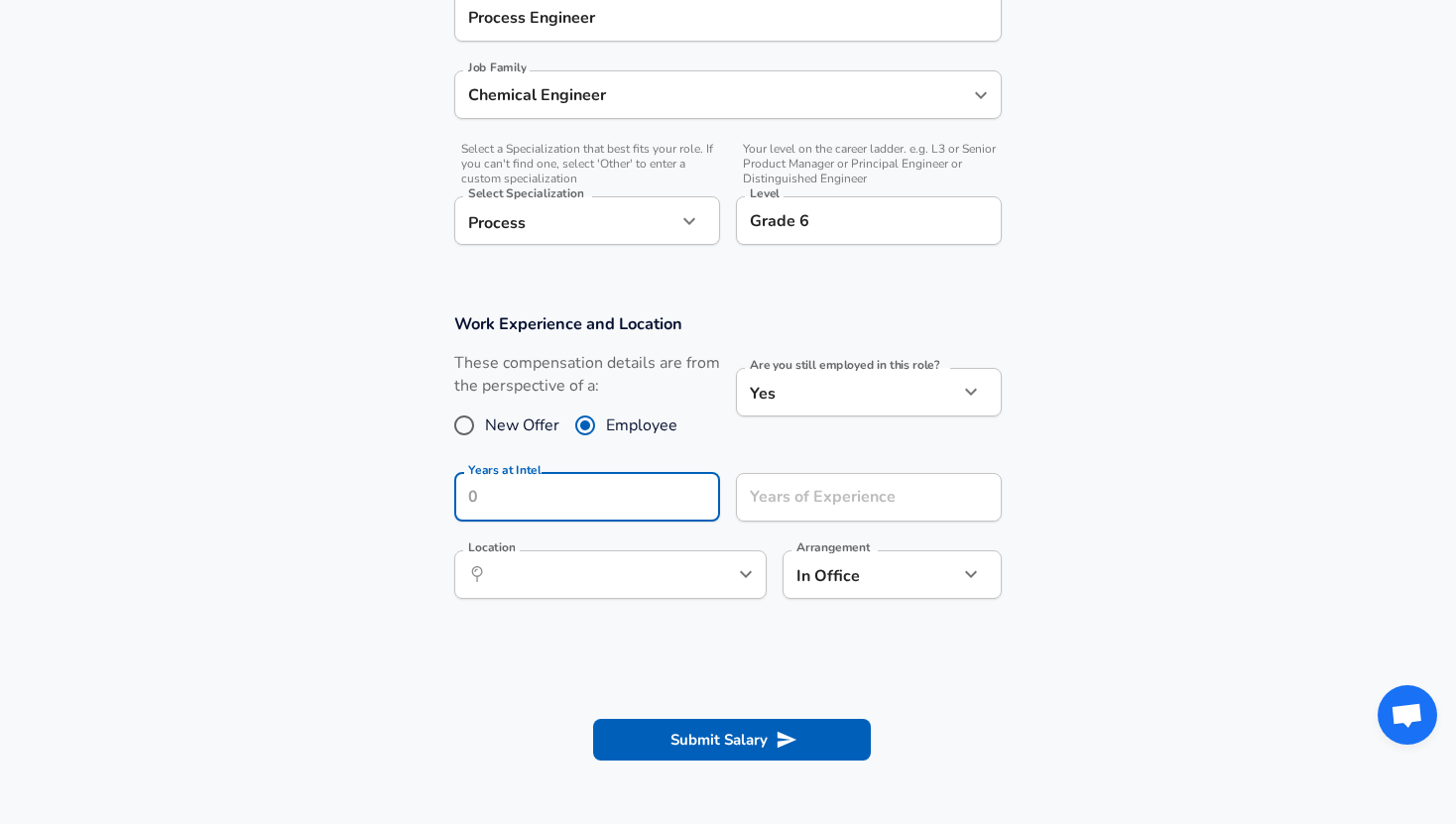 click on "Work Experience and Location These compensation details are from the perspective of a: New Offer Employee Are you still employed in this role? Yes yes Are you still employed in this role? Years at Intel Years at Intel Years of Experience Years of Experience Location ​ Location Arrangement In Office office Arrangement" at bounding box center [728, 462] 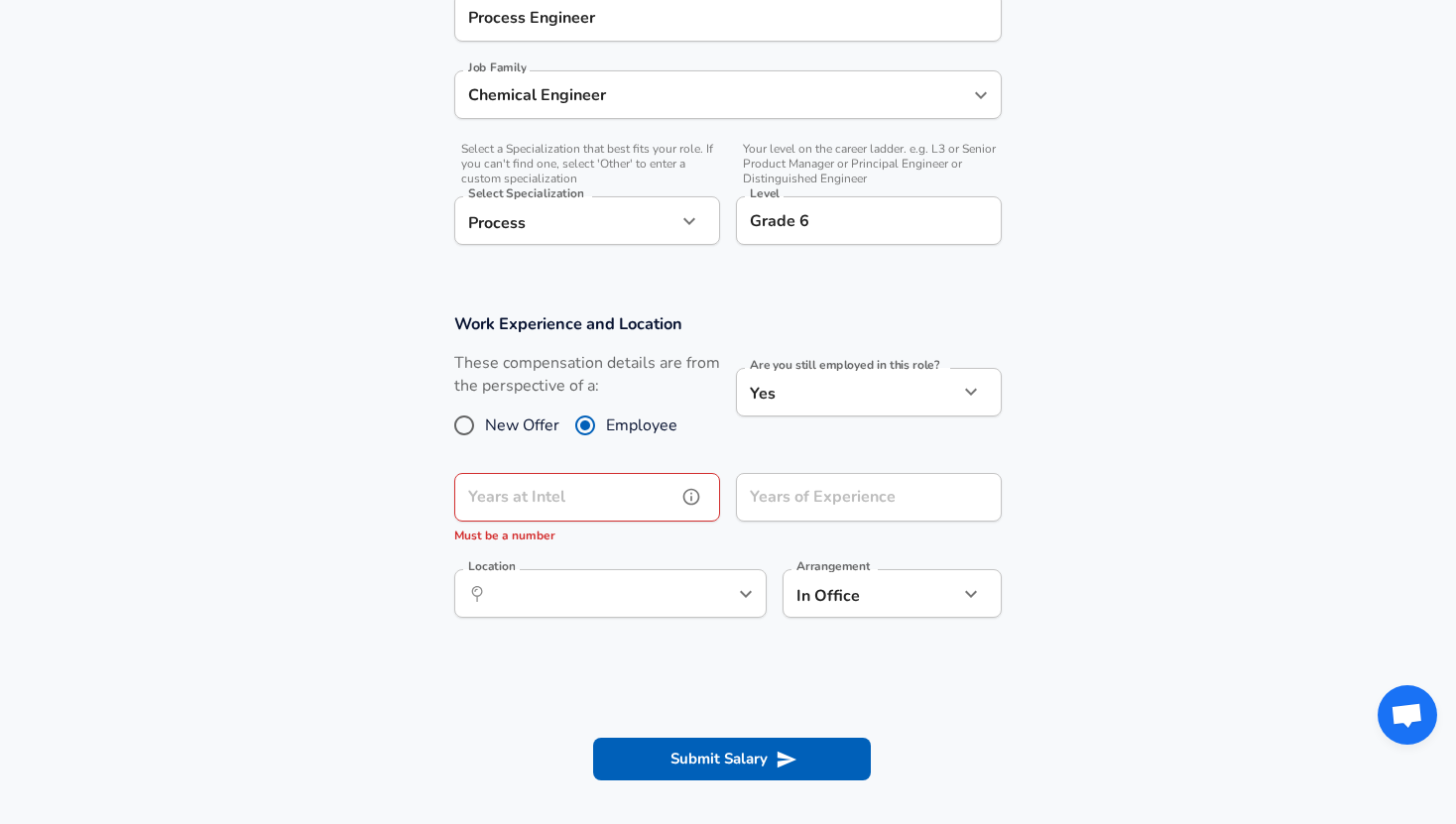 click on "Years at Intel" at bounding box center (565, 497) 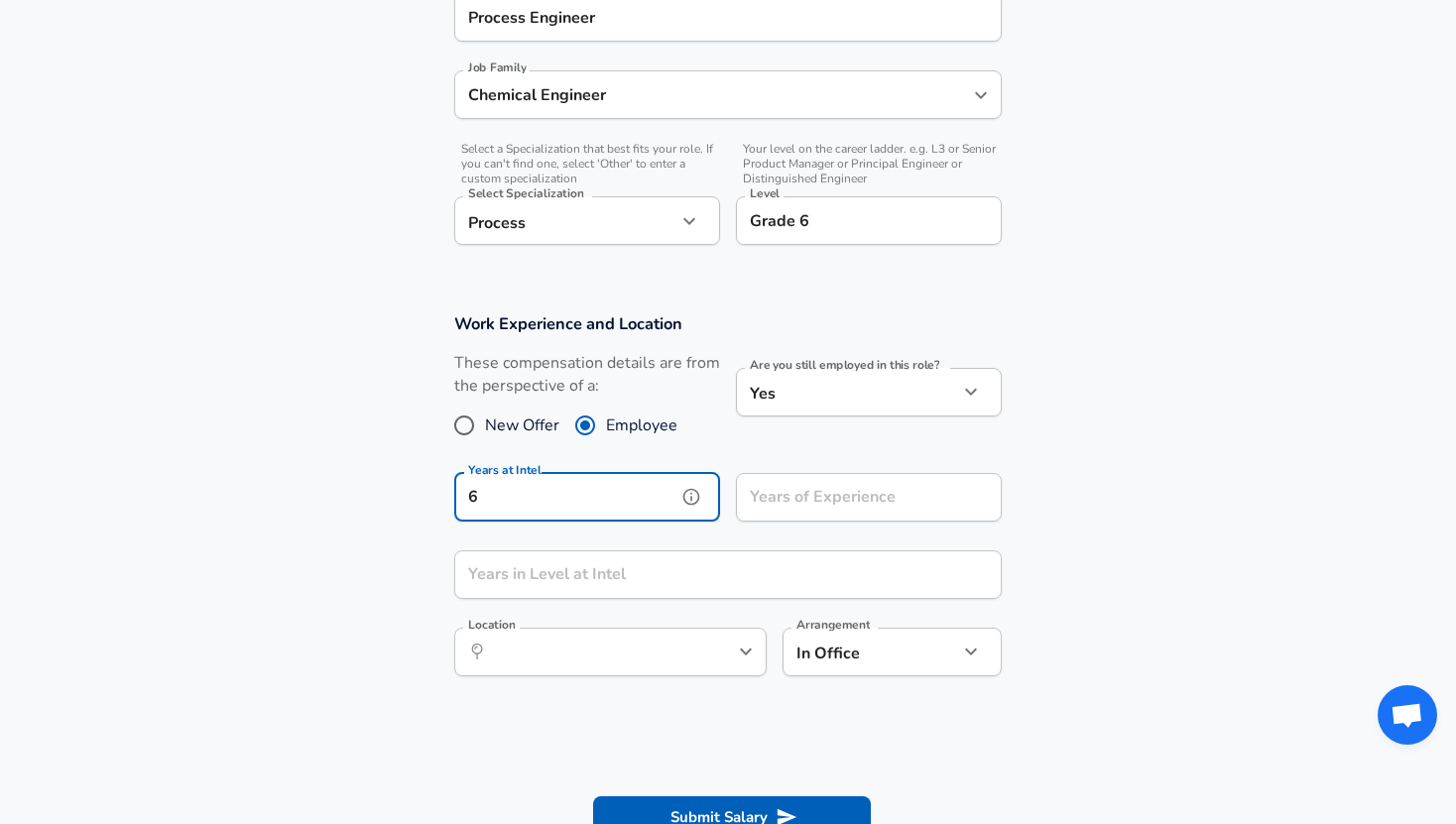 type on "6" 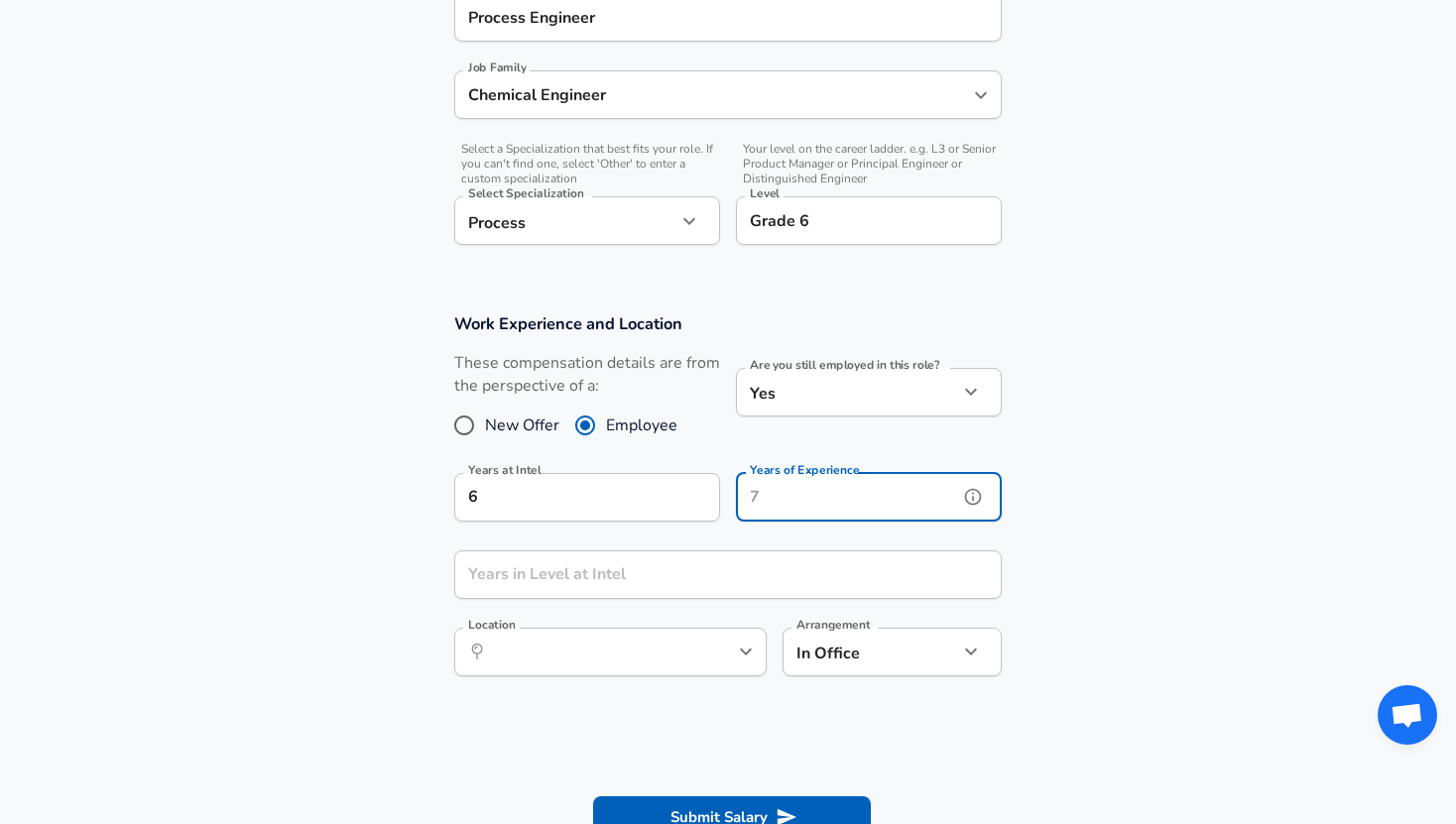 click on "Years of Experience" at bounding box center [847, 497] 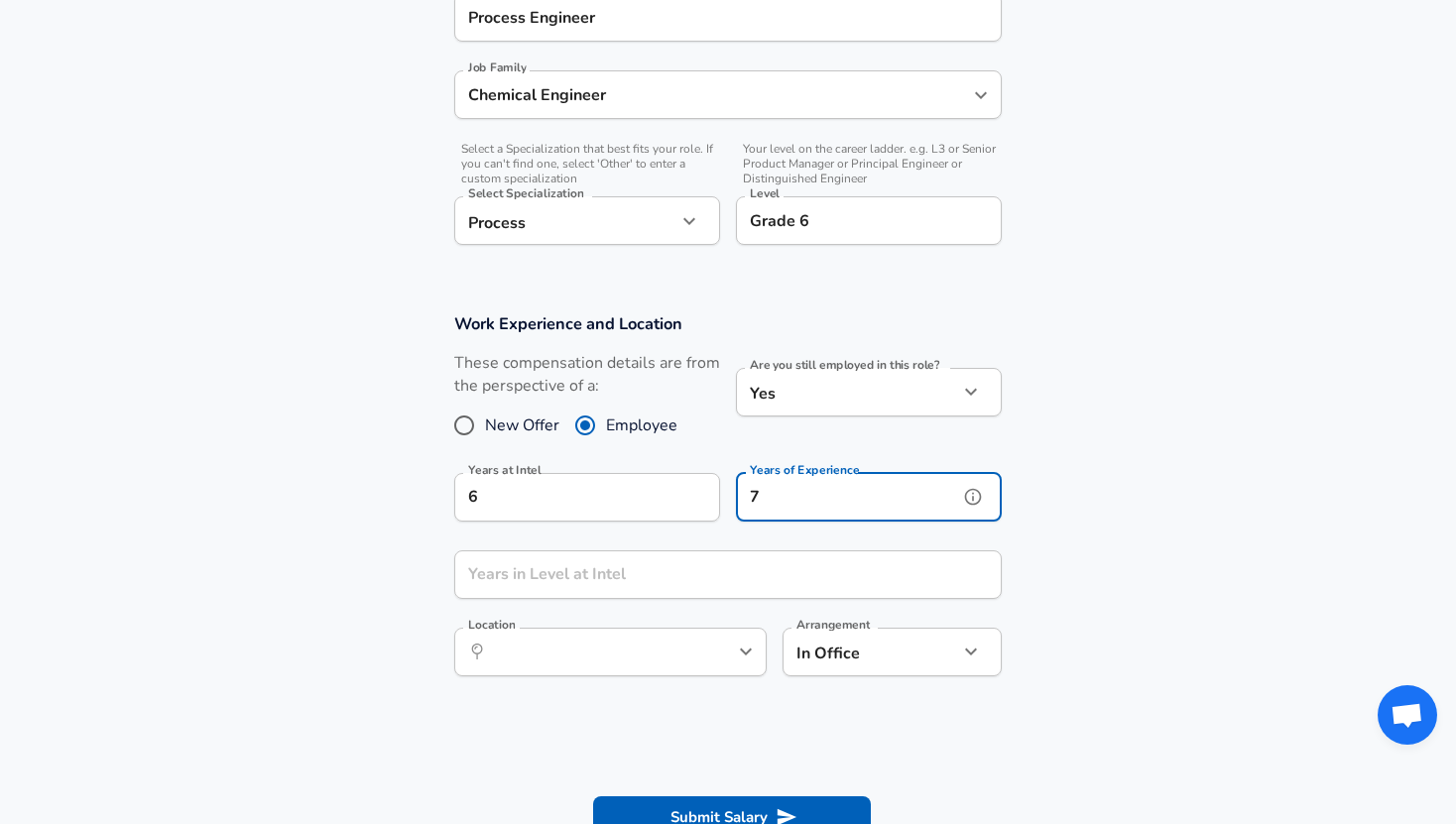 type on "7" 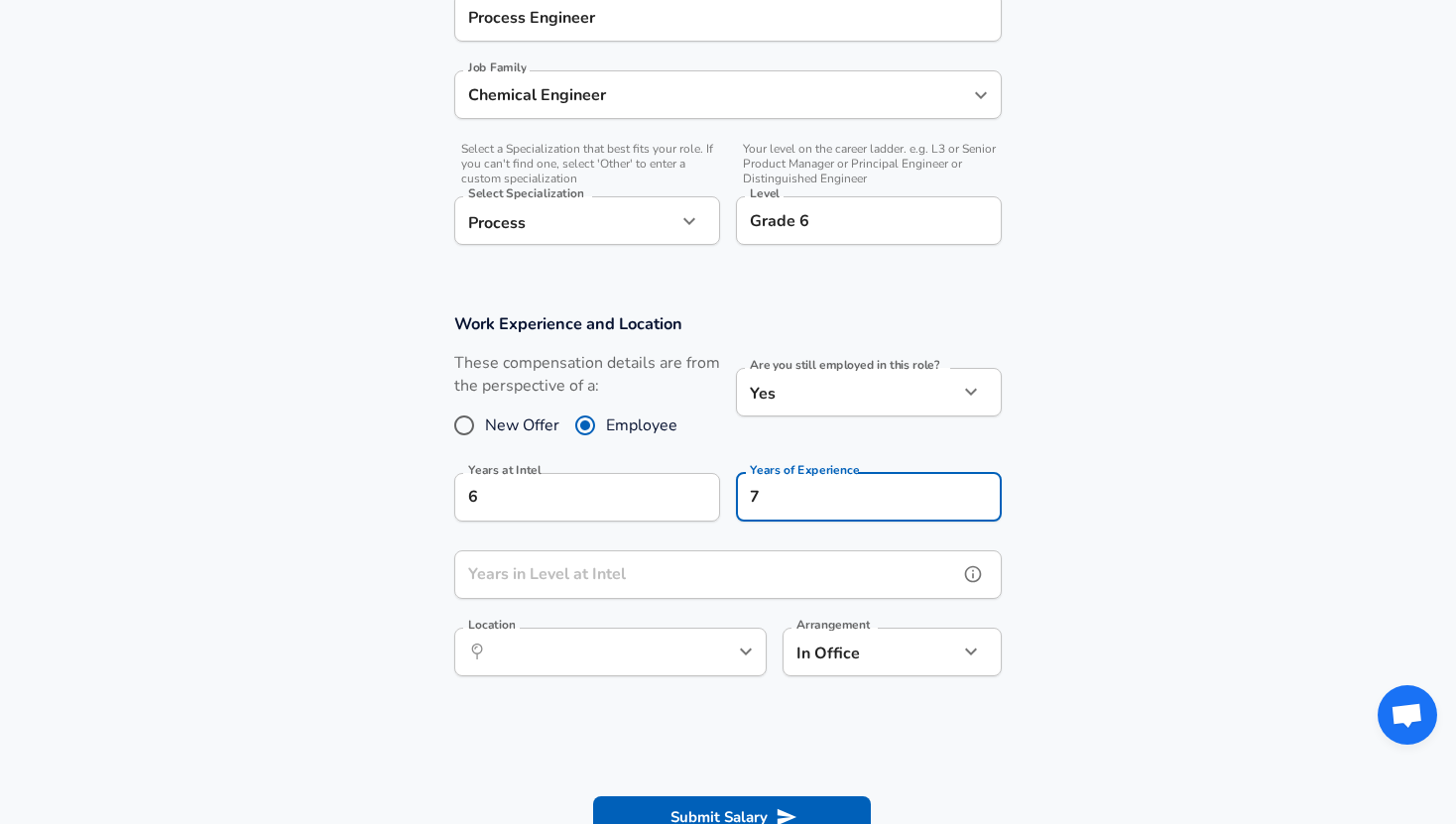 click on "Years in Level at Intel" at bounding box center (706, 574) 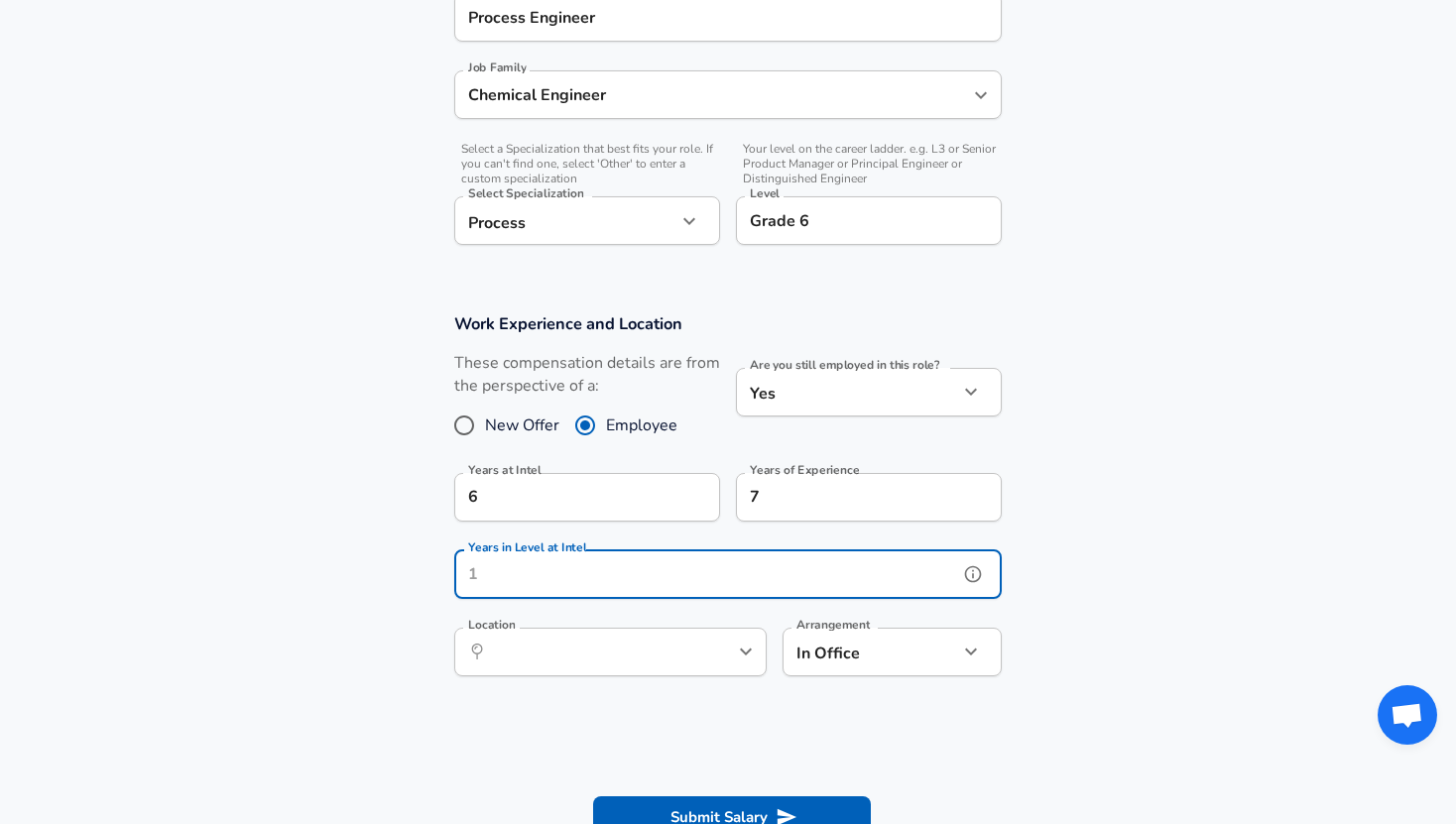 click on "Years in Level at Intel" at bounding box center [706, 574] 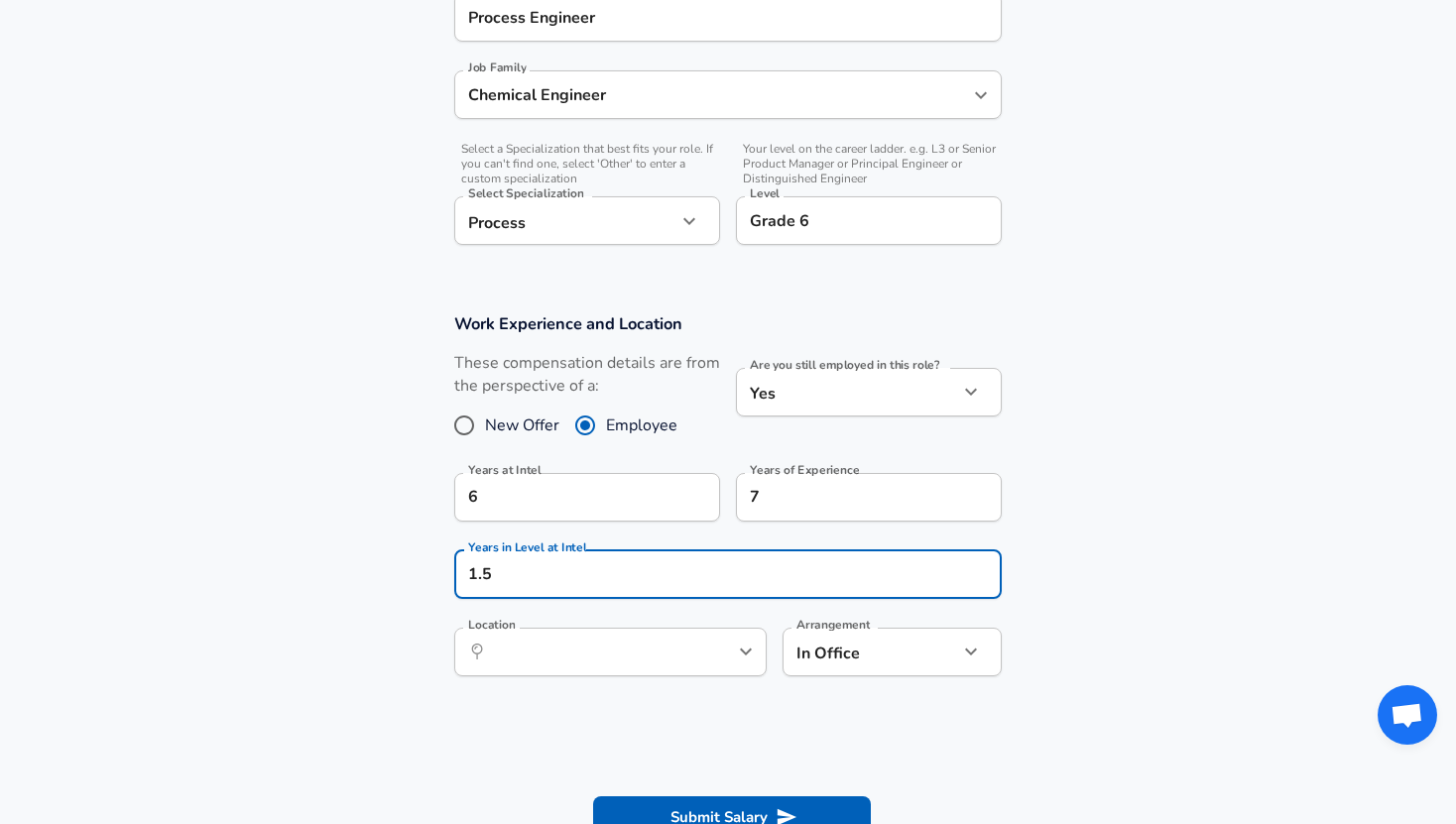 click on "Work Experience and Location These compensation details are from the perspective of a: New Offer Employee Are you still employed in this role? Yes yes Are you still employed in this role? Years at Intel 6 Years at Intel Years of Experience 7 Years of Experience Years in Level at Intel 1.5 Years in Level at Intel Location ​ Location Arrangement In Office office Arrangement" at bounding box center [728, 505] 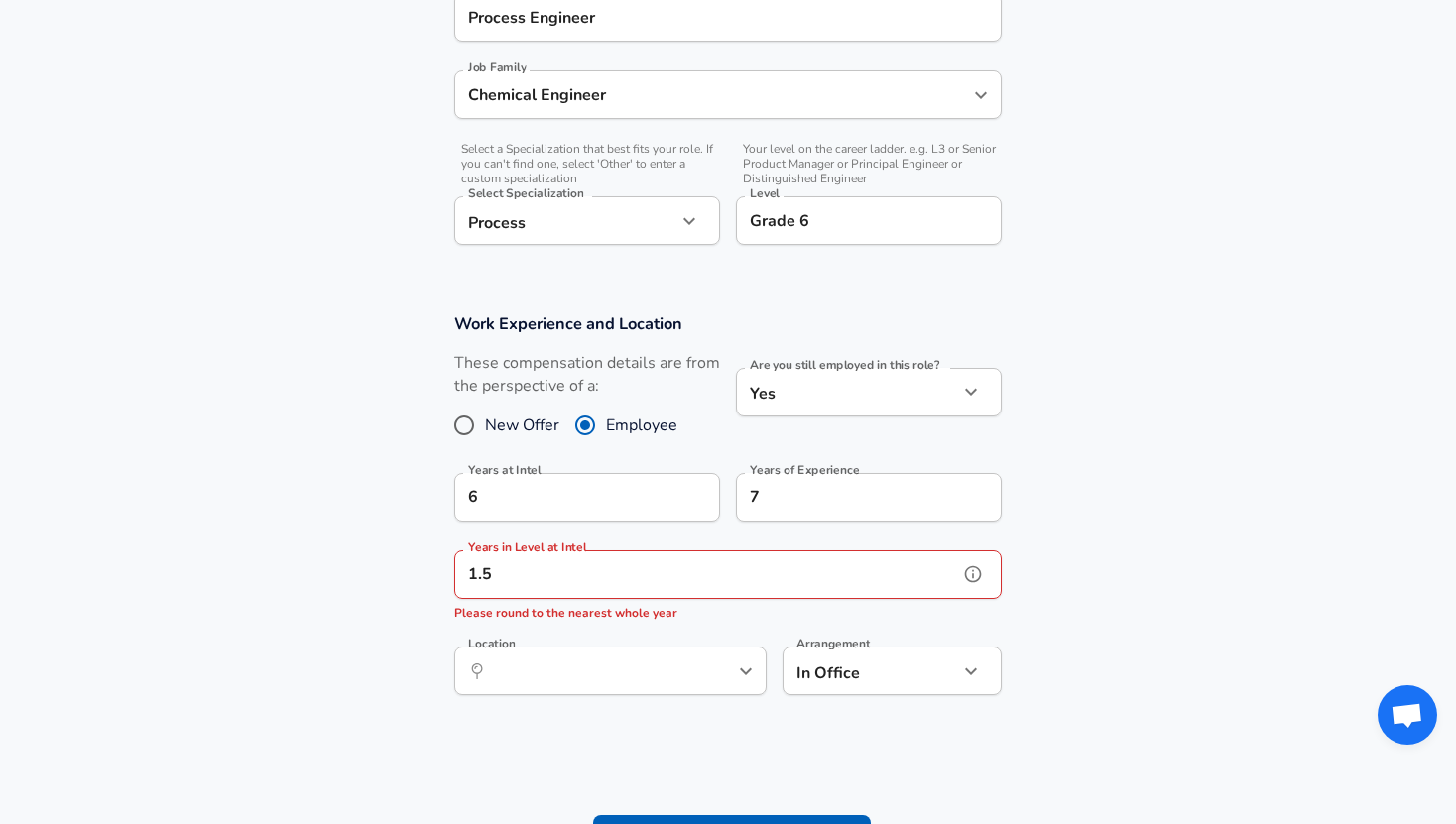 click on "1.5" at bounding box center [706, 574] 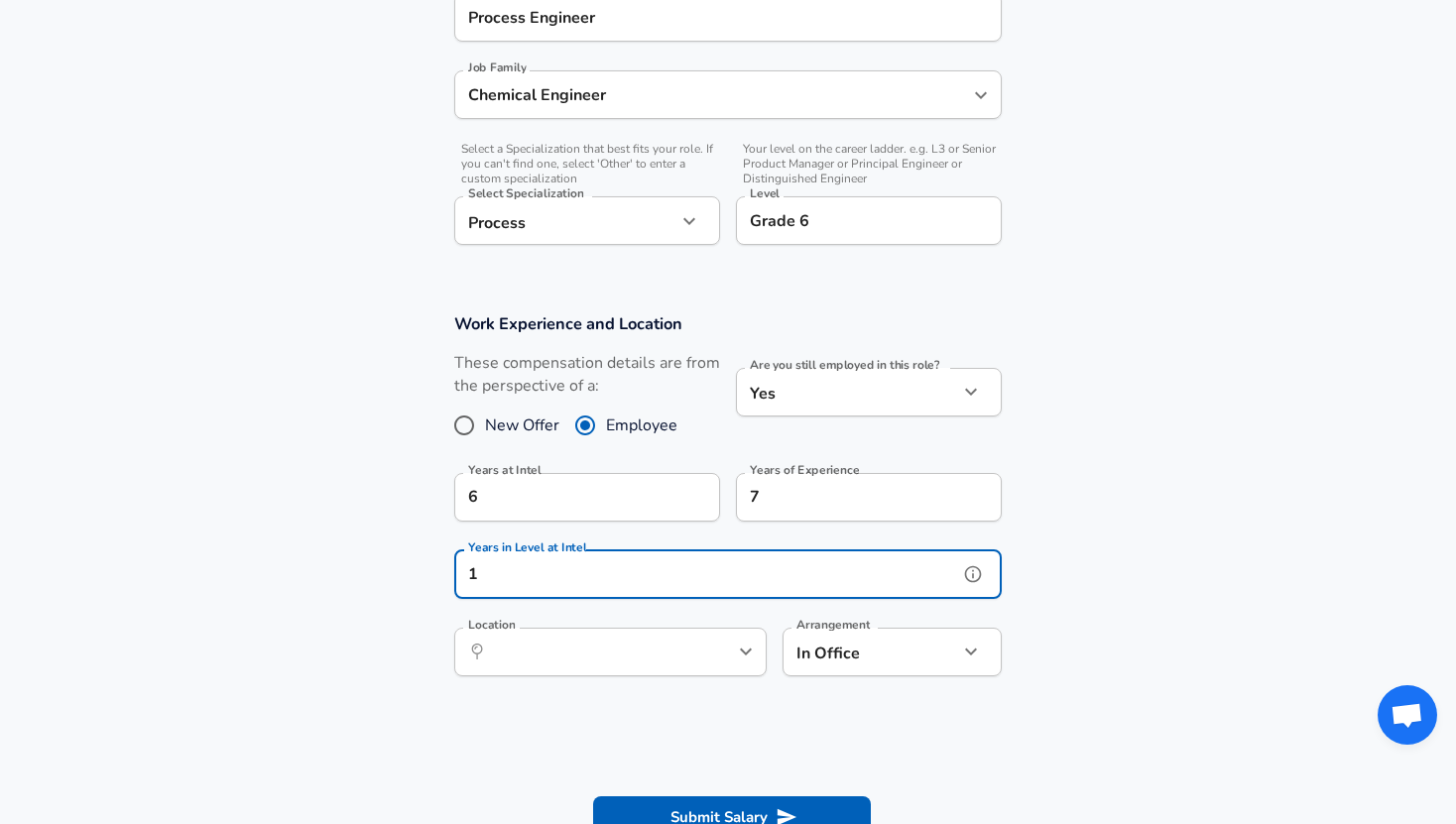 type on "1" 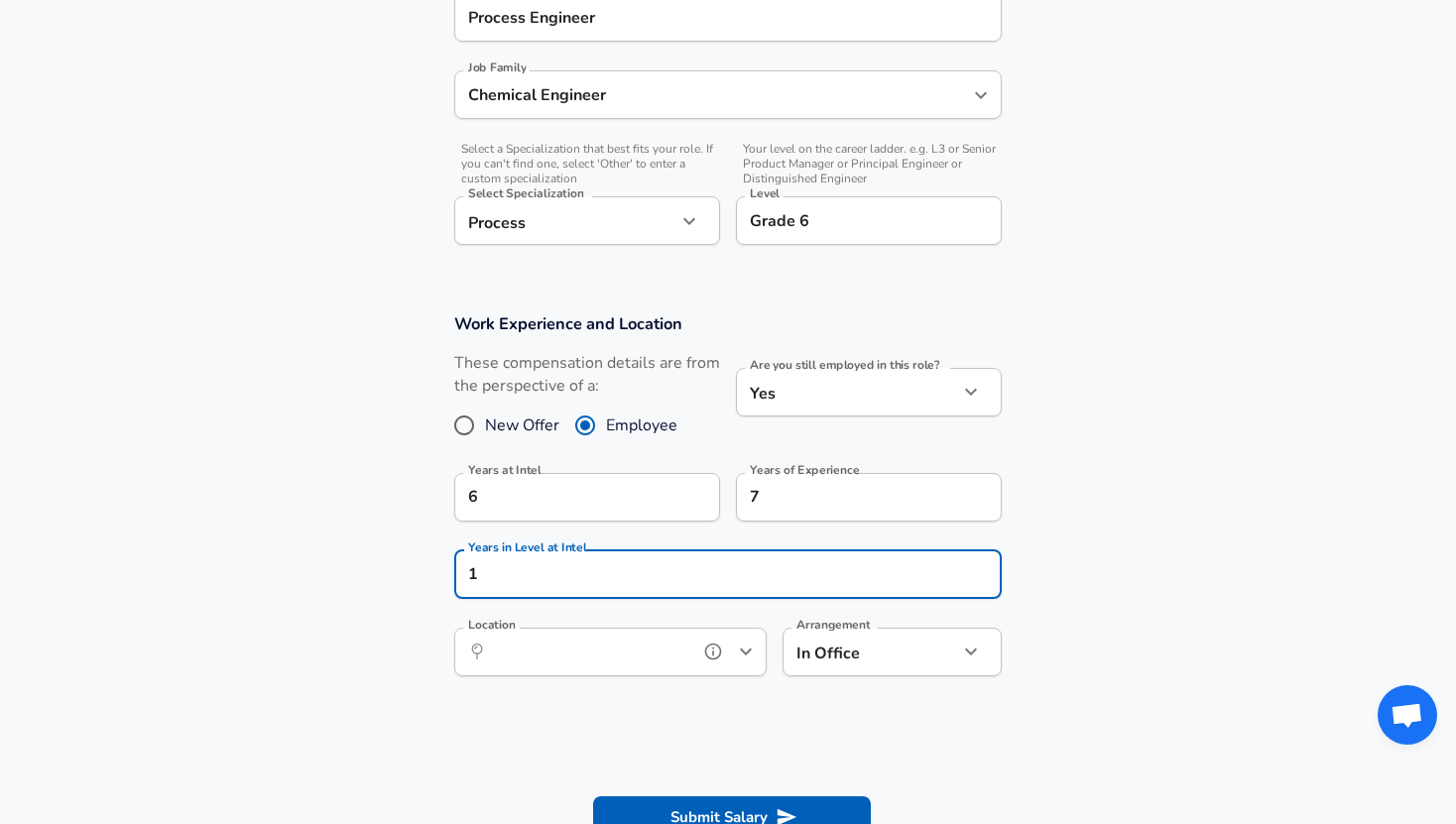 click on "Location" at bounding box center [588, 651] 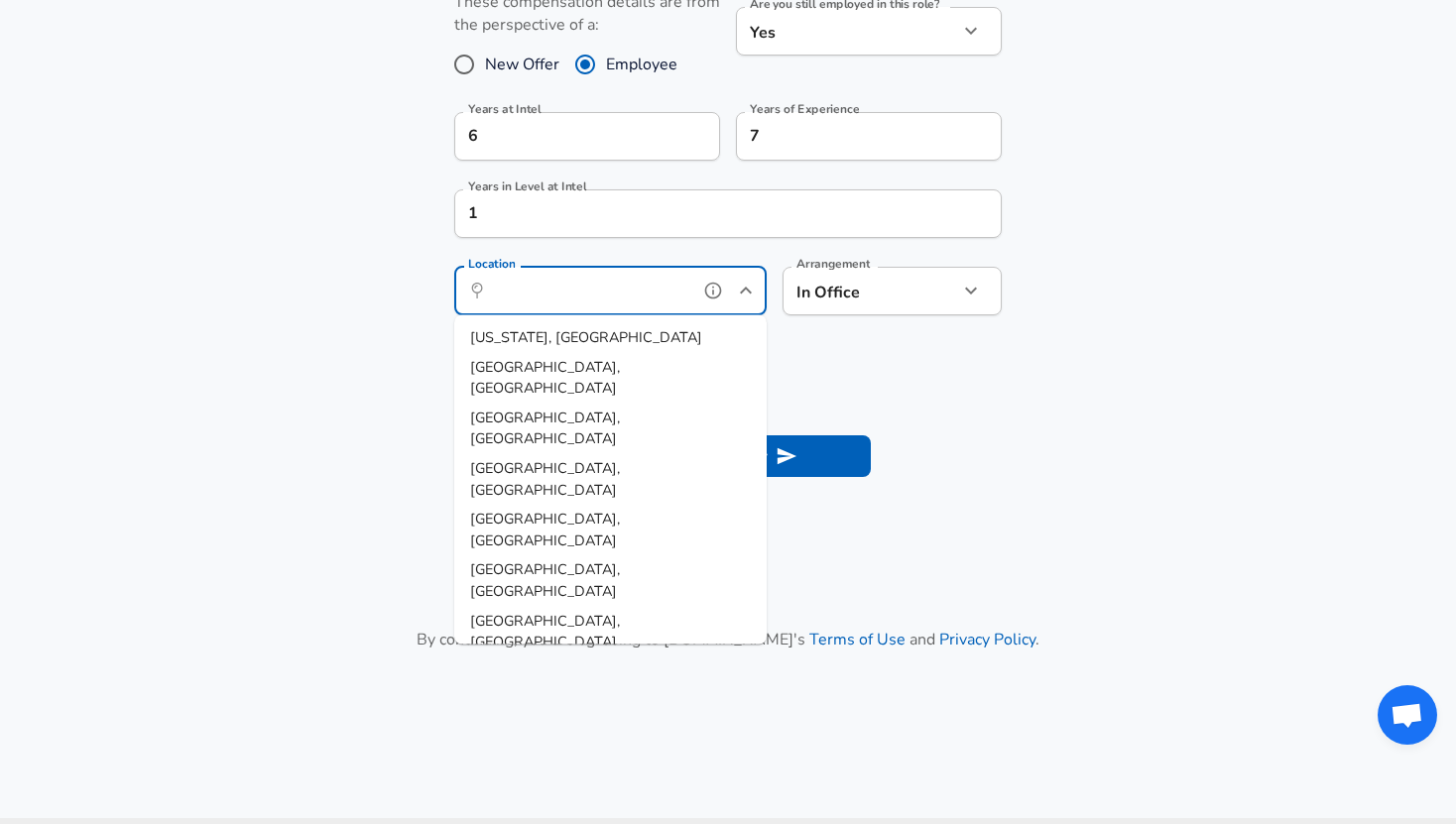 scroll, scrollTop: 921, scrollLeft: 0, axis: vertical 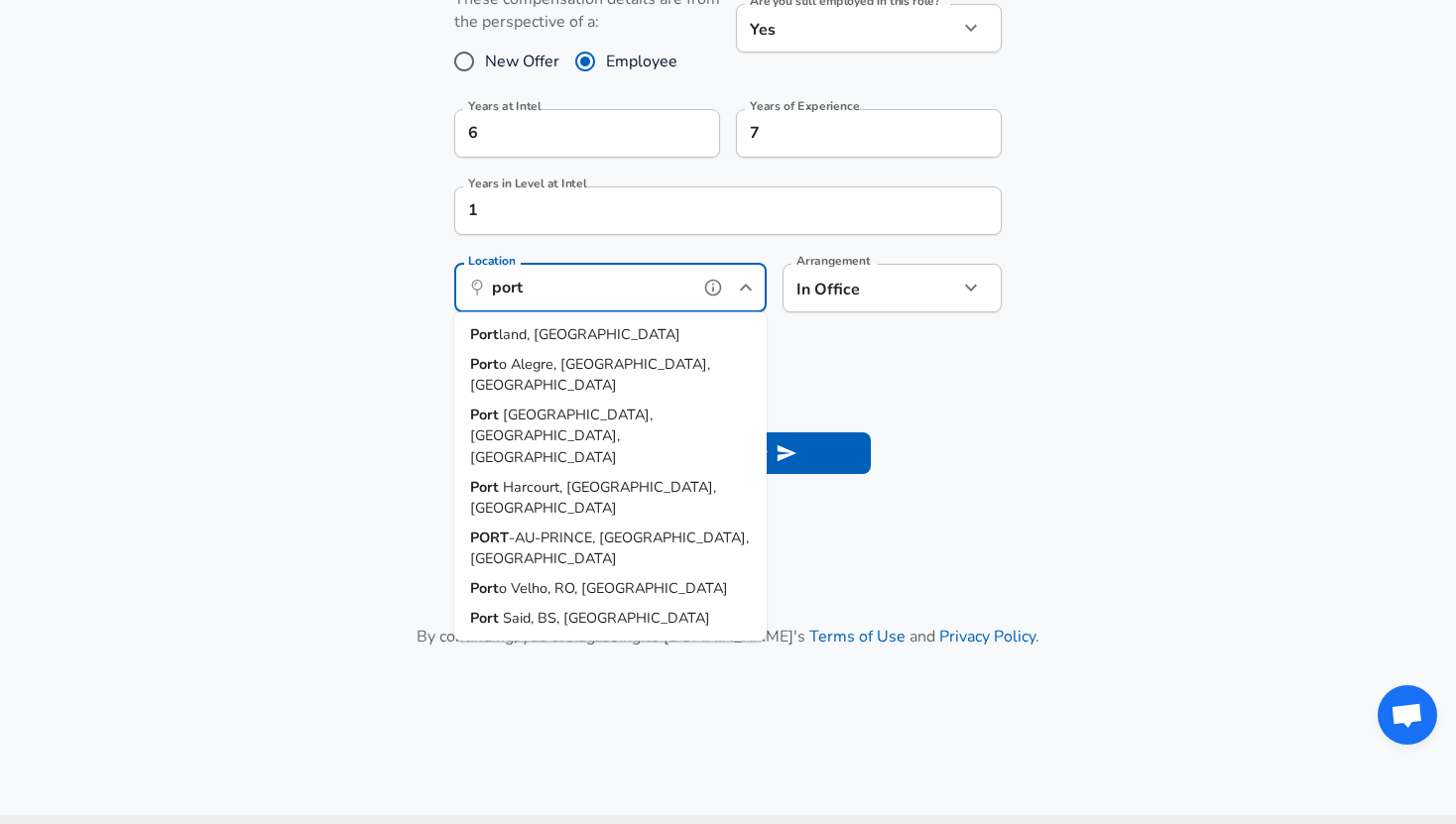 click on "[GEOGRAPHIC_DATA], [GEOGRAPHIC_DATA]" at bounding box center [610, 335] 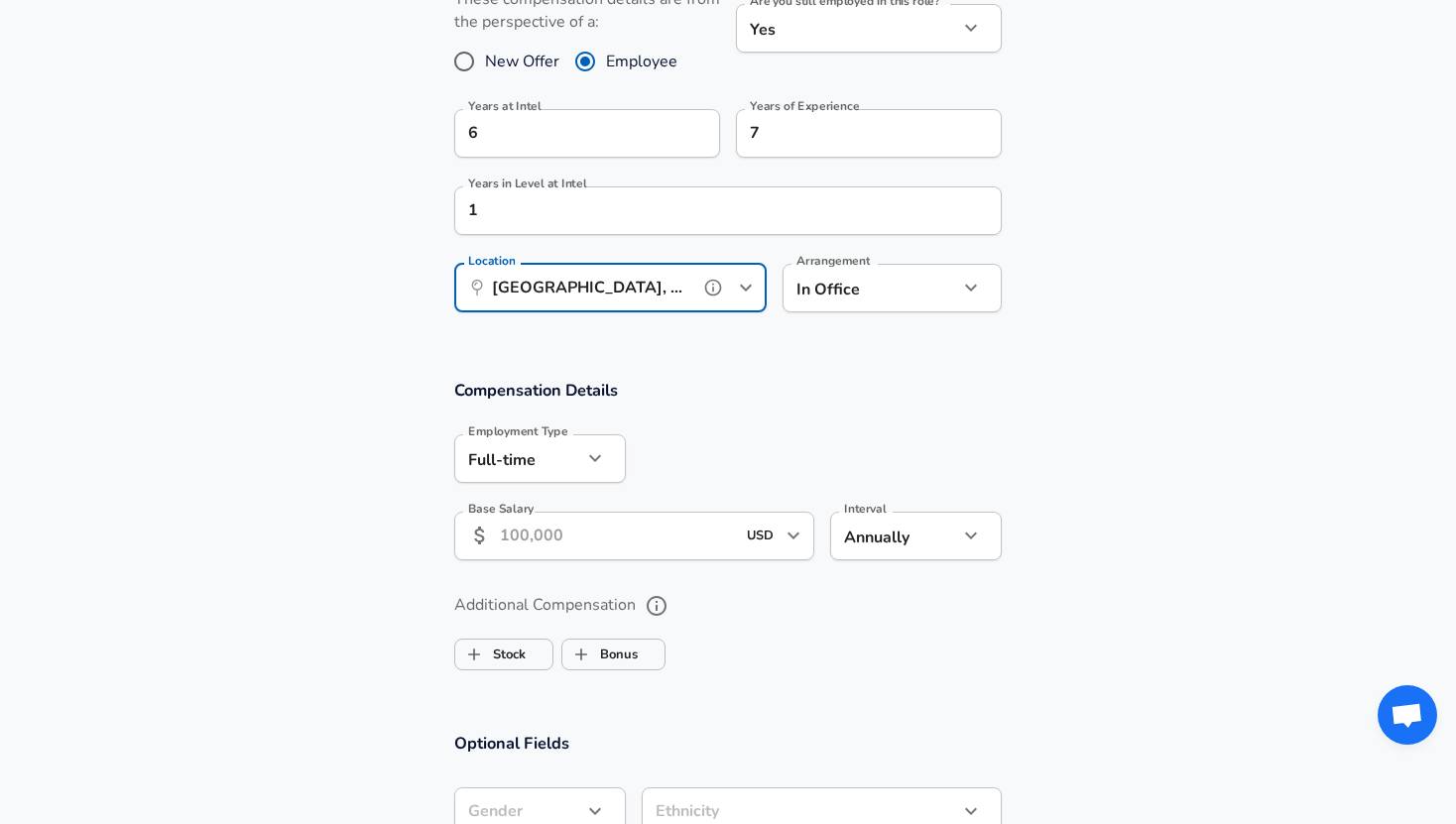 type on "[GEOGRAPHIC_DATA], [GEOGRAPHIC_DATA]" 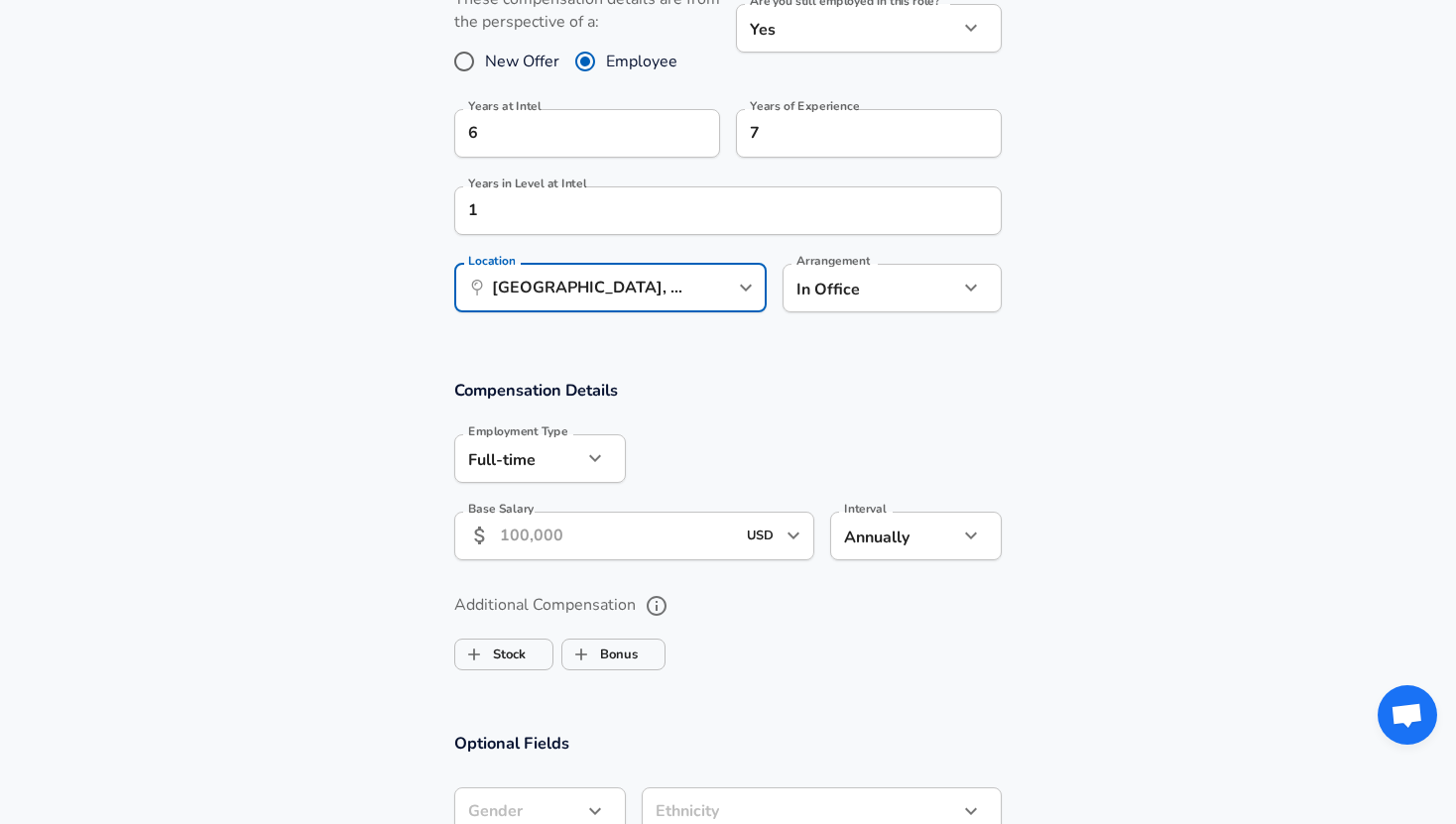 click on "Restart Add Your Salary Upload your offer letter   to verify your submission Enhance Privacy and Anonymity No Automatically hides specific fields until there are enough submissions to safely display the full details.   More Details Based on your submission and the data points that we have already collected, we will automatically hide and anonymize specific fields if there aren't enough data points to remain sufficiently anonymous. Company & Title Information   Enter the company you received your offer from Company Intel Company   Select the title that closest resembles your official title. This should be similar to the title that was present on your offer letter. Title Process Engineer Title Job Family Chemical Engineer Job Family   Select a Specialization that best fits your role. If you can't find one, select 'Other' to enter a custom specialization Select Specialization Process Process Select Specialization   Level Grade 6 Level Work Experience and Location New Offer Employee Yes yes Years at Intel 6 7 1" at bounding box center [728, -510] 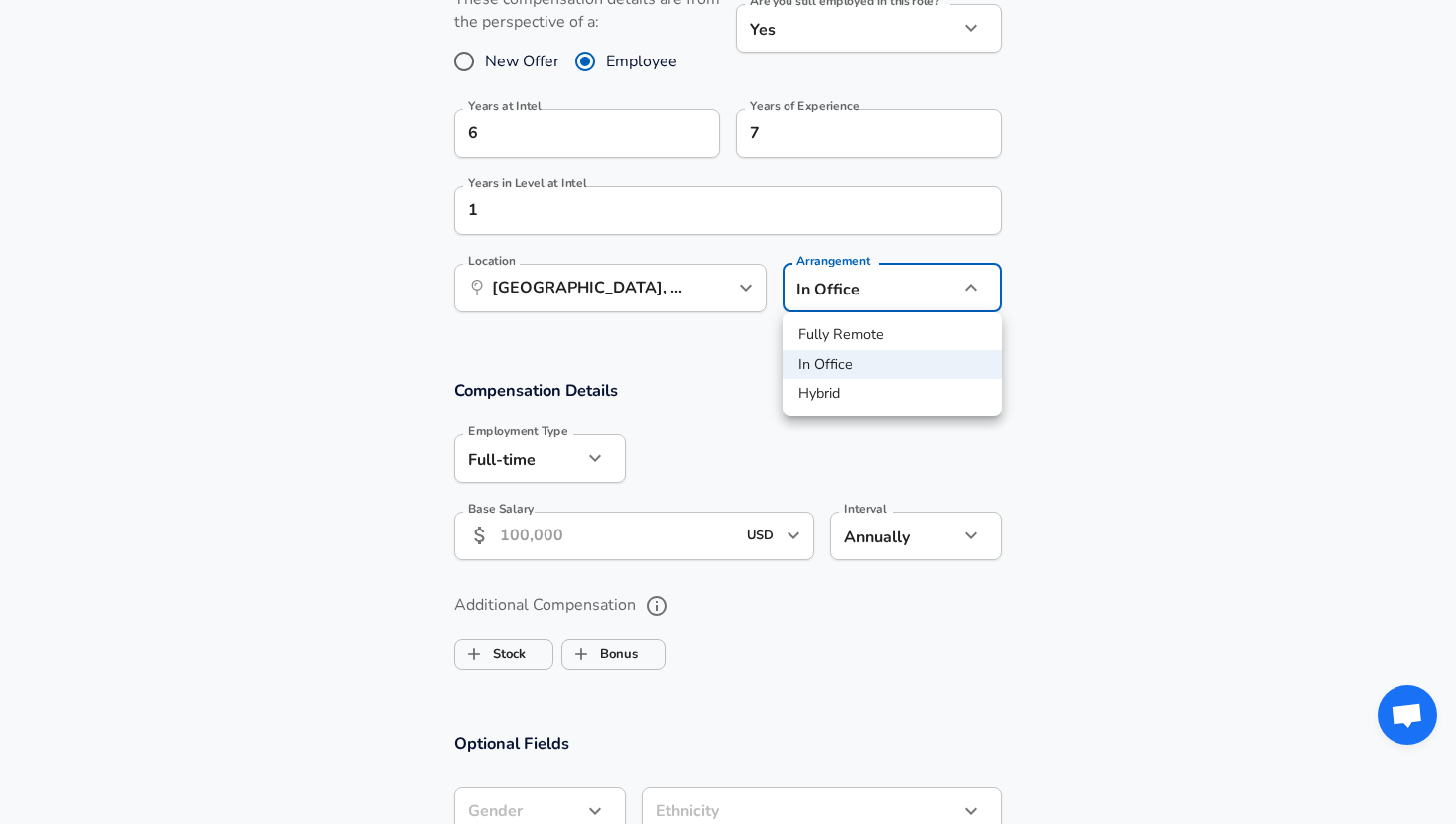 click on "In Office" at bounding box center (892, 365) 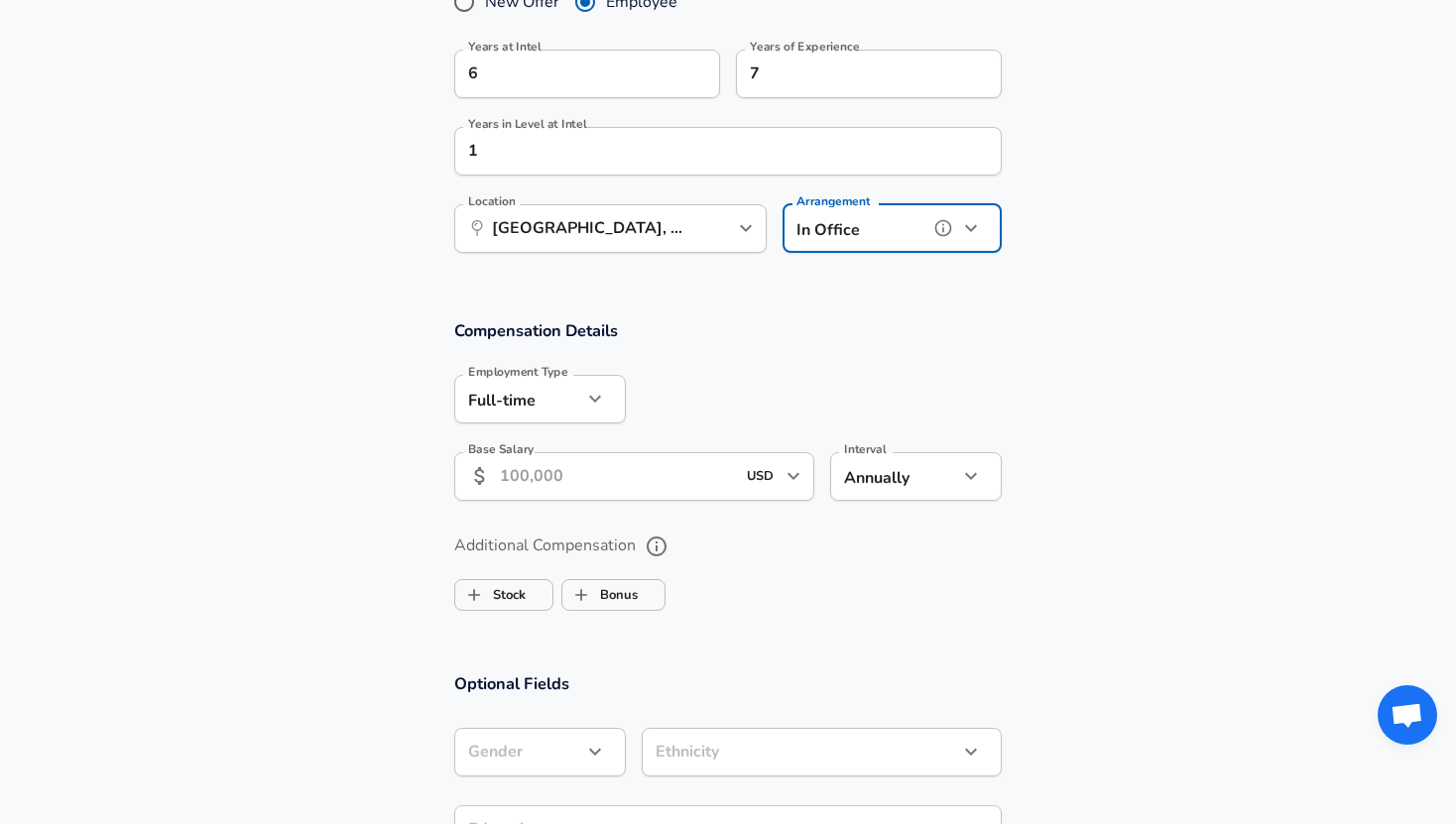 scroll, scrollTop: 985, scrollLeft: 0, axis: vertical 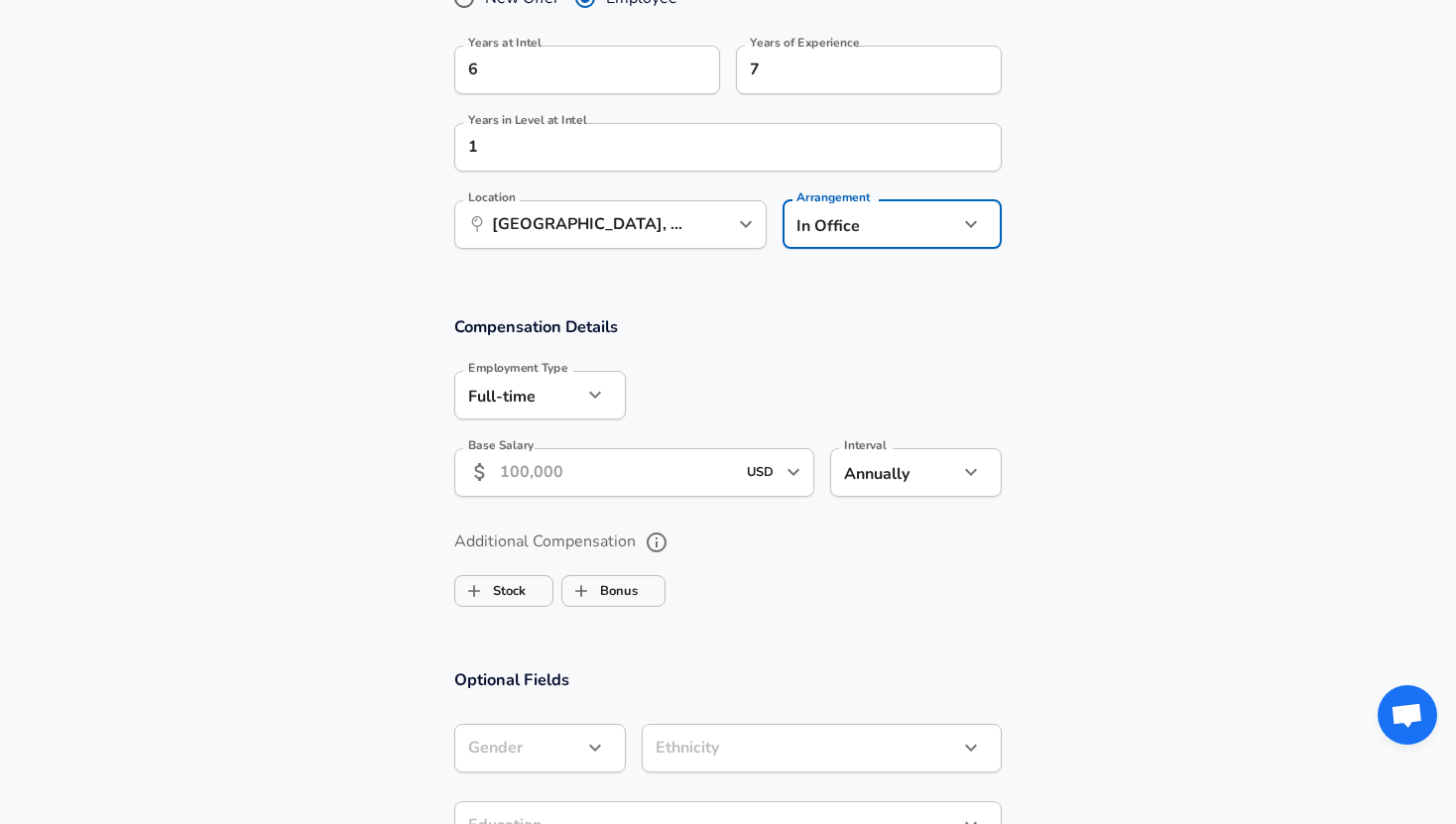 click on "Restart Add Your Salary Upload your offer letter   to verify your submission Enhance Privacy and Anonymity No Automatically hides specific fields until there are enough submissions to safely display the full details.   More Details Based on your submission and the data points that we have already collected, we will automatically hide and anonymize specific fields if there aren't enough data points to remain sufficiently anonymous. Company & Title Information   Enter the company you received your offer from Company Intel Company   Select the title that closest resembles your official title. This should be similar to the title that was present on your offer letter. Title Process Engineer Title Job Family Chemical Engineer Job Family   Select a Specialization that best fits your role. If you can't find one, select 'Other' to enter a custom specialization Select Specialization Process Process Select Specialization   Level Grade 6 Level Work Experience and Location New Offer Employee Yes yes Years at Intel 6 7 1" at bounding box center [728, -573] 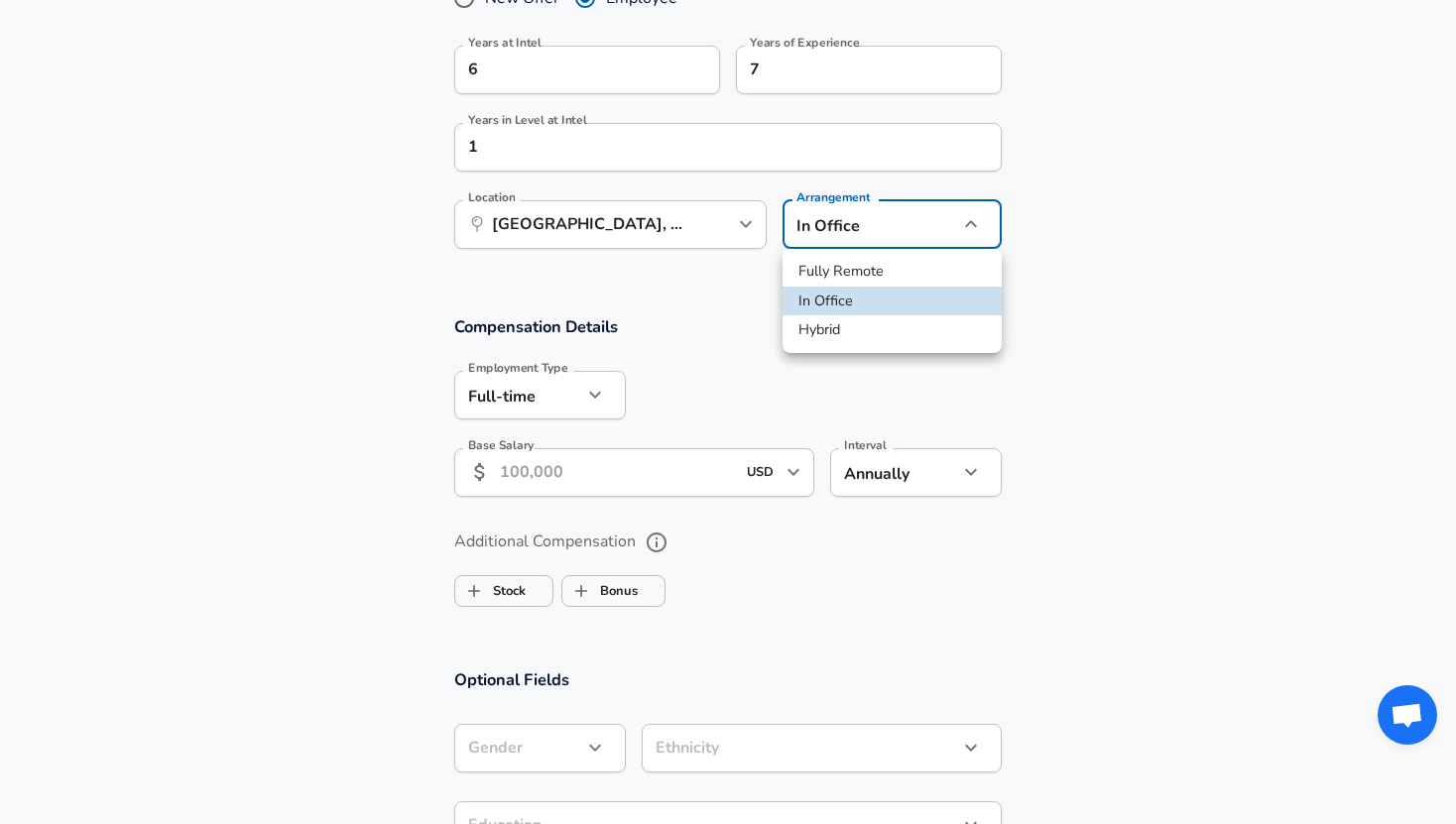 click on "Hybrid" at bounding box center [892, 330] 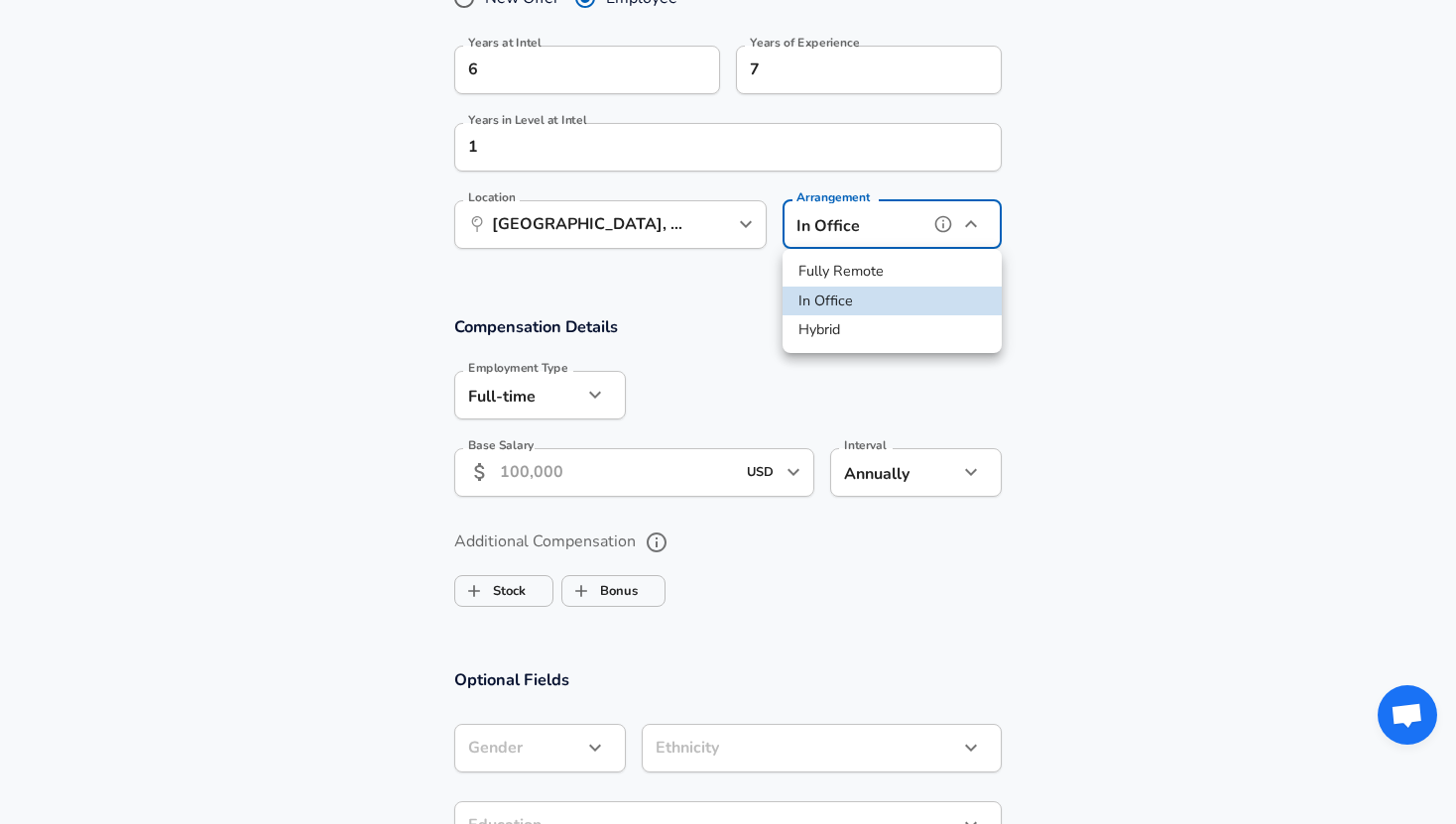 type on "hybrid" 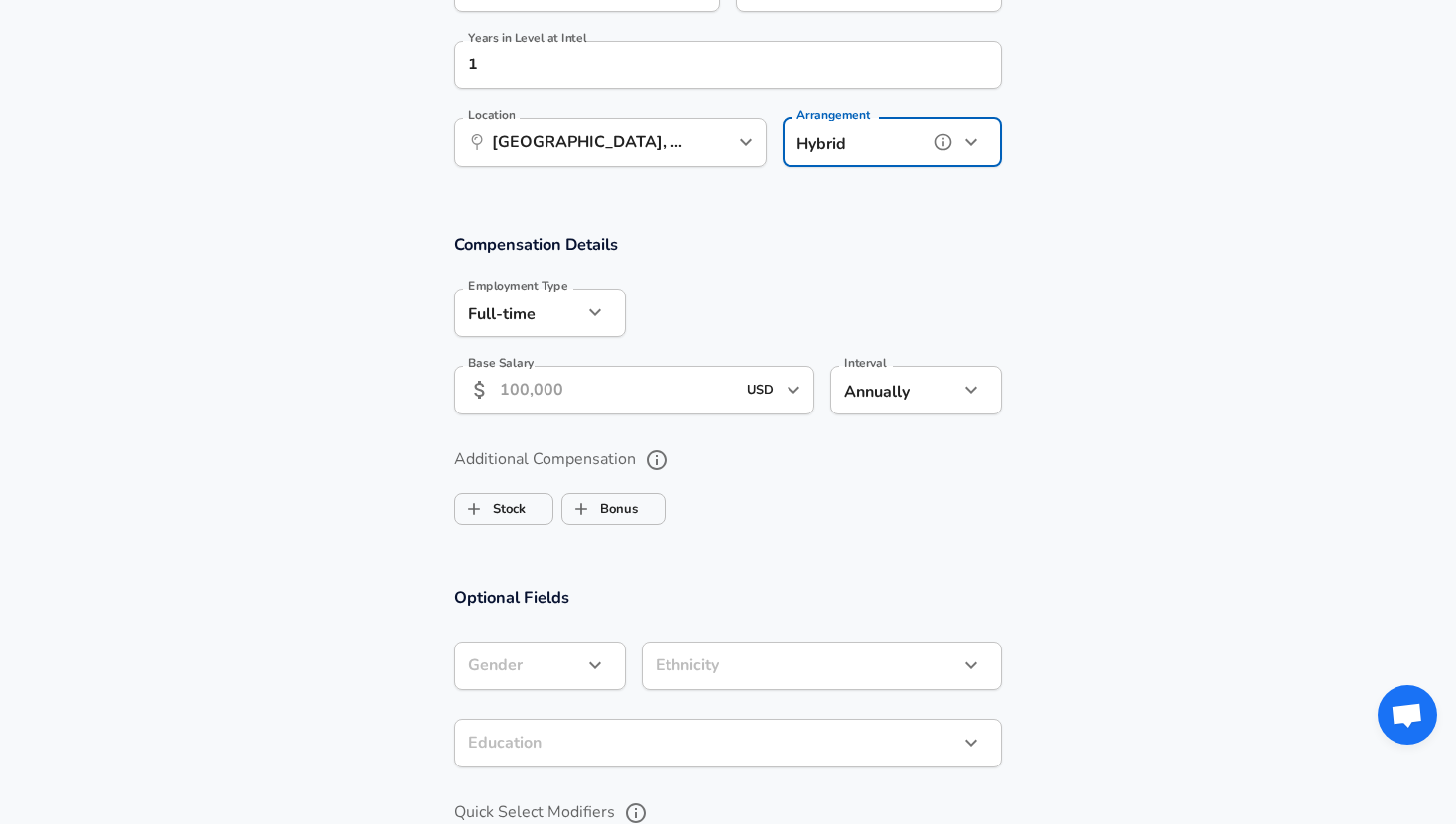 scroll, scrollTop: 1078, scrollLeft: 0, axis: vertical 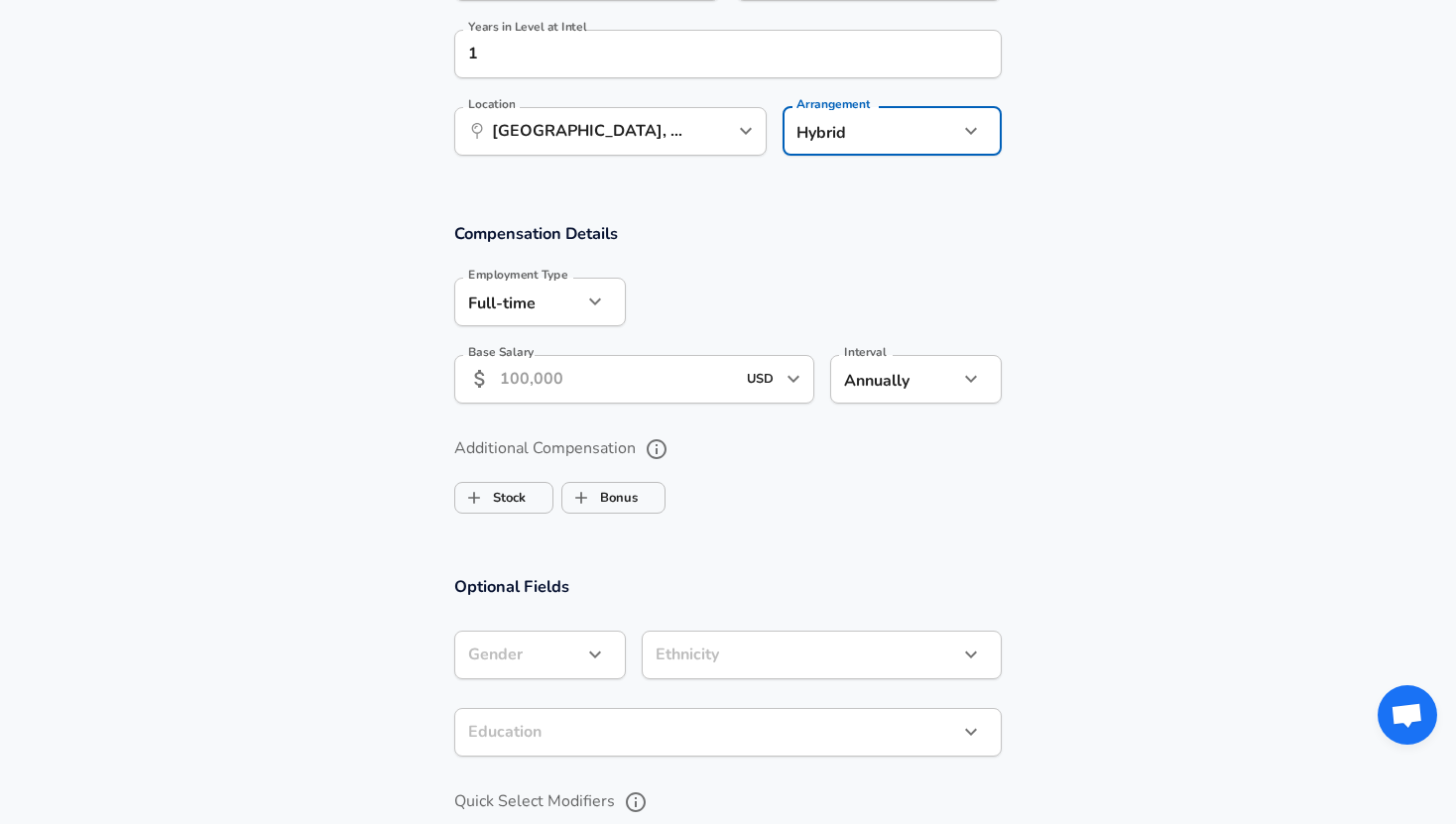 click on "Base Salary" at bounding box center [617, 379] 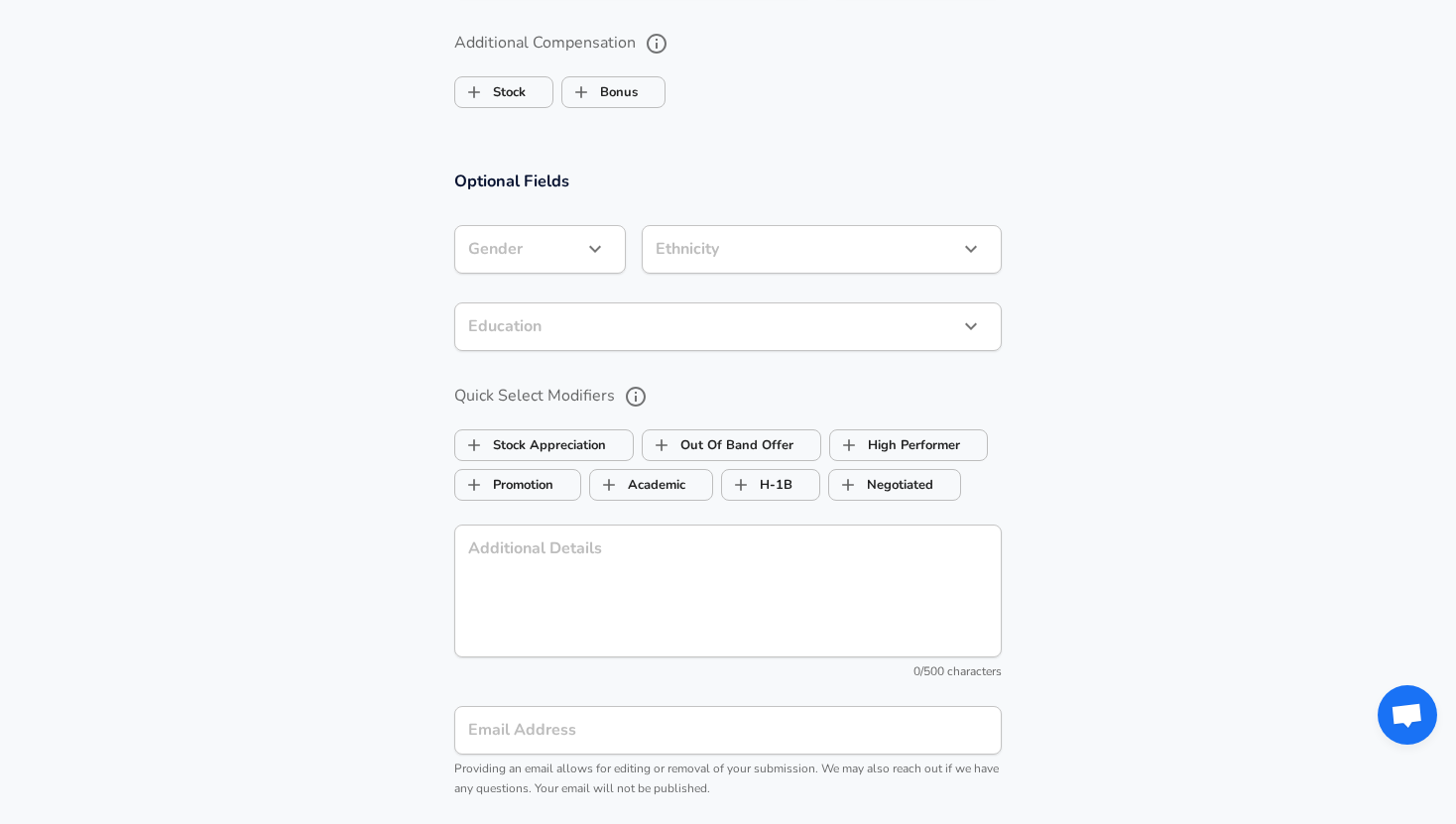 scroll, scrollTop: 1504, scrollLeft: 0, axis: vertical 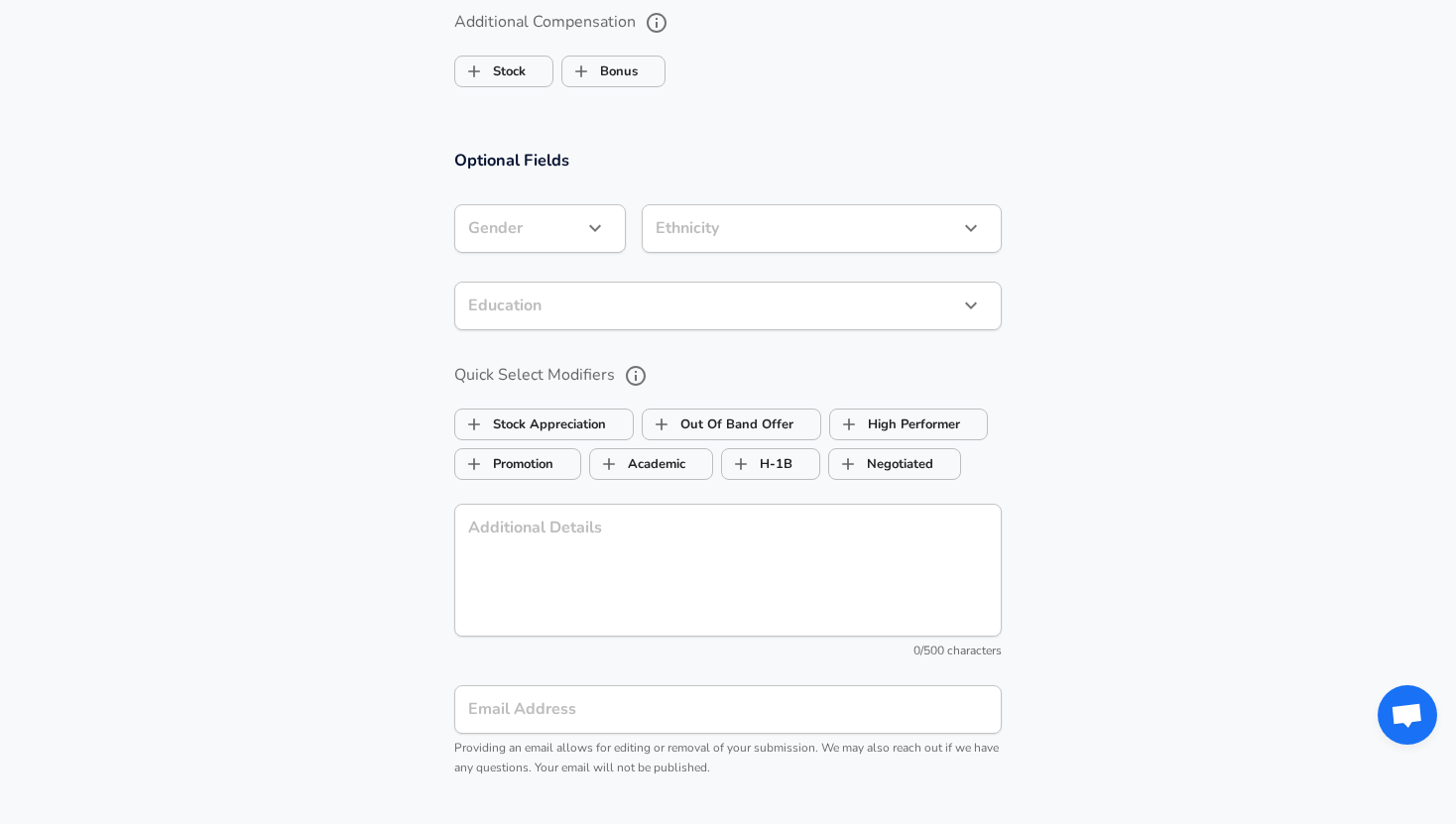 click on "Restart Add Your Salary Upload your offer letter   to verify your submission Enhance Privacy and Anonymity No Automatically hides specific fields until there are enough submissions to safely display the full details.   More Details Based on your submission and the data points that we have already collected, we will automatically hide and anonymize specific fields if there aren't enough data points to remain sufficiently anonymous. Company & Title Information   Enter the company you received your offer from Company Intel Company   Select the title that closest resembles your official title. This should be similar to the title that was present on your offer letter. Title Process Engineer Title Job Family Chemical Engineer Job Family   Select a Specialization that best fits your role. If you can't find one, select 'Other' to enter a custom specialization Select Specialization Process Process Select Specialization   Level Grade 6 Level Work Experience and Location New Offer Employee Yes yes Years at Intel 6 7 1" at bounding box center [728, -1093] 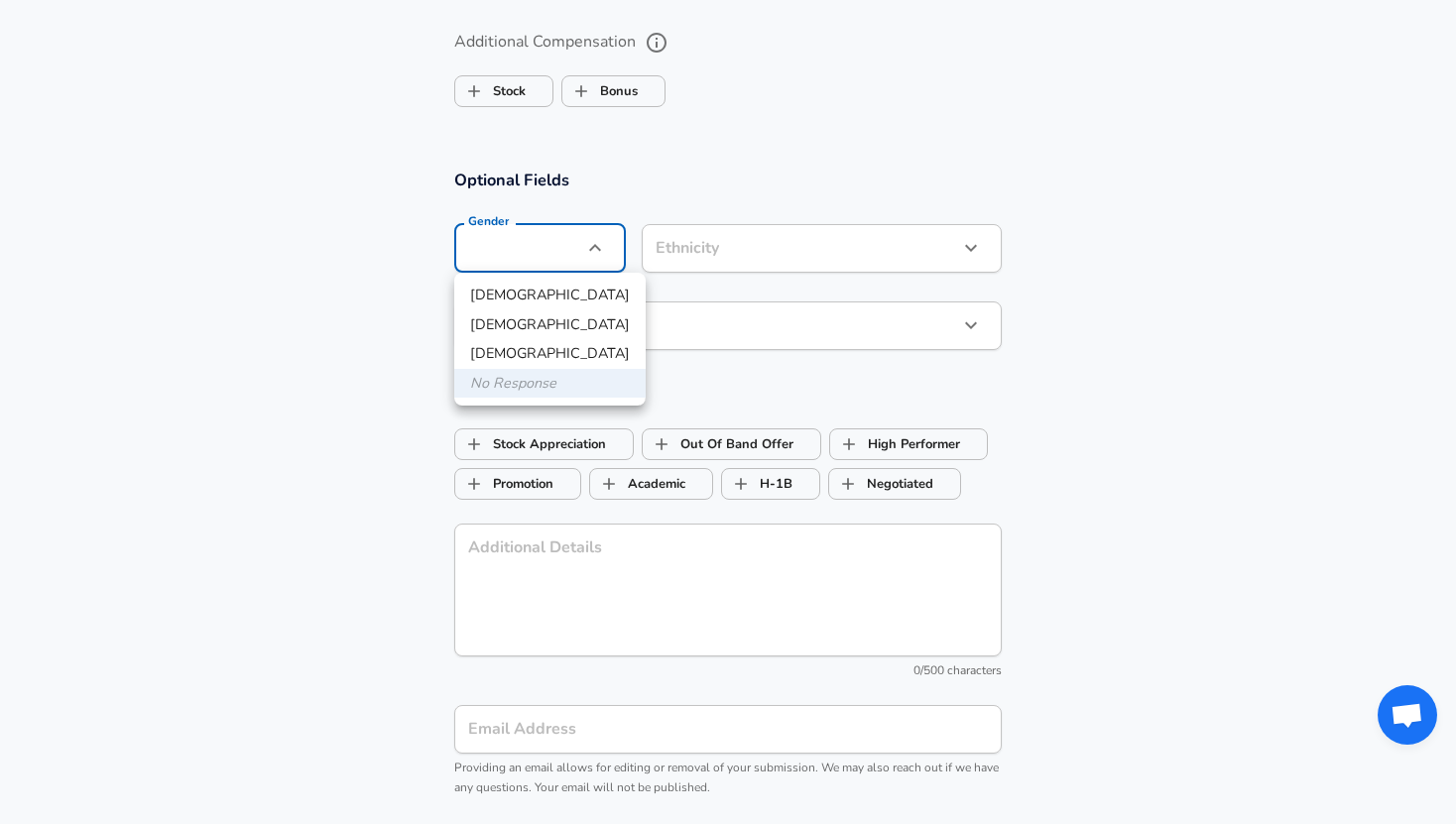click on "[DEMOGRAPHIC_DATA]" at bounding box center [549, 325] 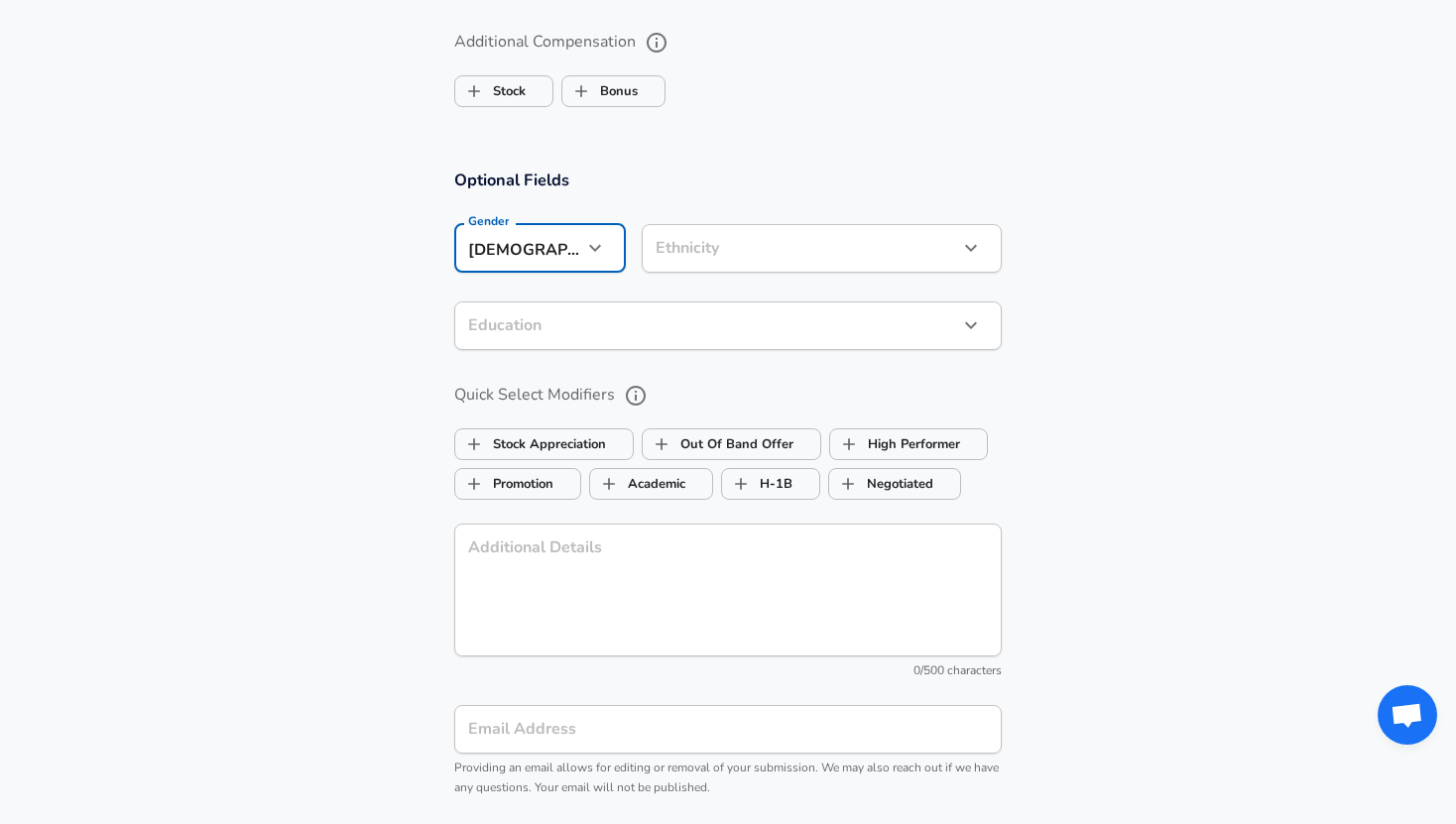 click on "Restart Add Your Salary Upload your offer letter   to verify your submission Enhance Privacy and Anonymity No Automatically hides specific fields until there are enough submissions to safely display the full details.   More Details Based on your submission and the data points that we have already collected, we will automatically hide and anonymize specific fields if there aren't enough data points to remain sufficiently anonymous. Company & Title Information   Enter the company you received your offer from Company Intel Company   Select the title that closest resembles your official title. This should be similar to the title that was present on your offer letter. Title Process Engineer Title Job Family Chemical Engineer Job Family   Select a Specialization that best fits your role. If you can't find one, select 'Other' to enter a custom specialization Select Specialization Process Process Select Specialization   Level Grade 6 Level Work Experience and Location New Offer Employee Yes yes Years at Intel 6 7 1" at bounding box center [728, -1093] 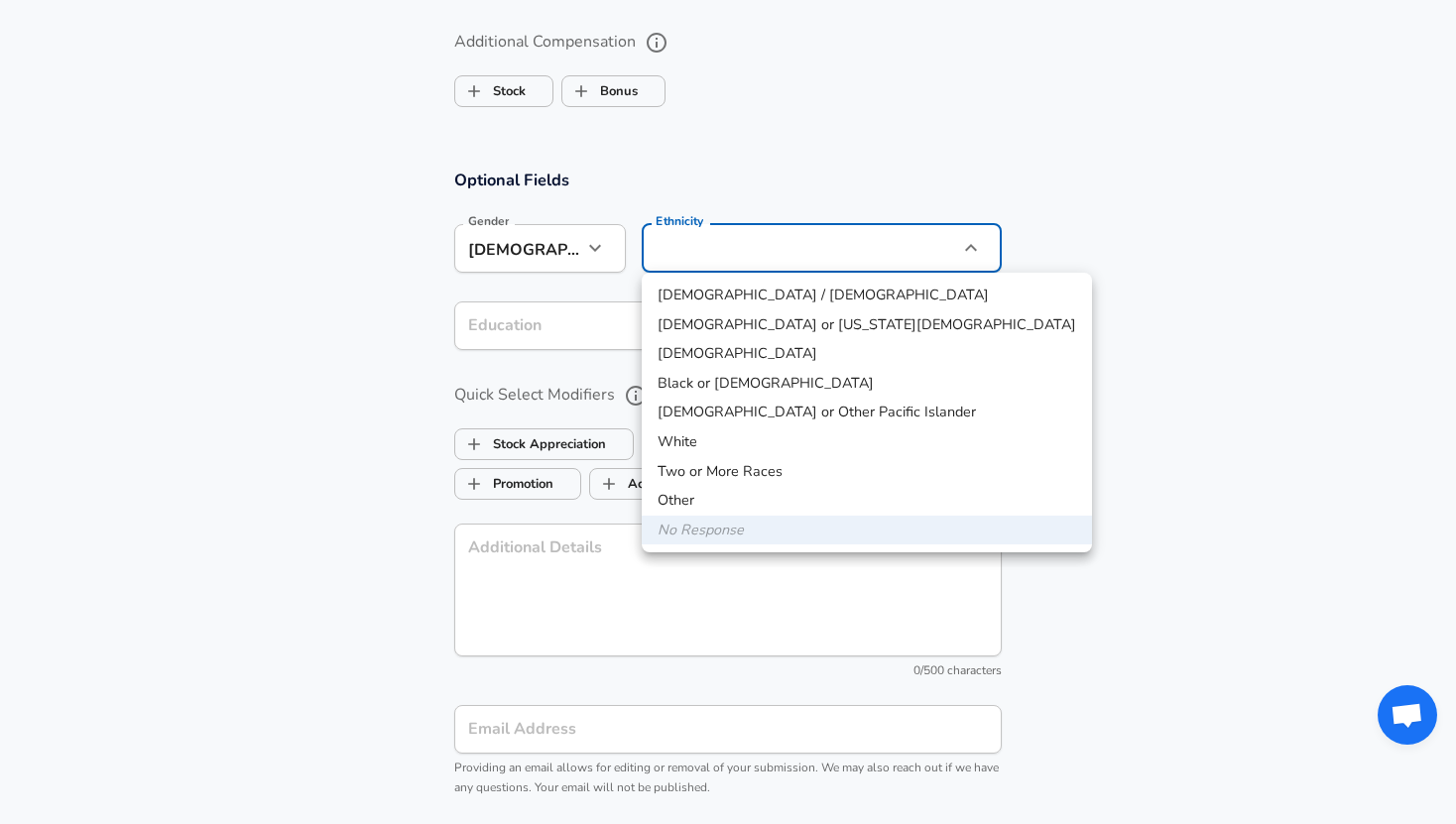 click on "[DEMOGRAPHIC_DATA]" at bounding box center [867, 354] 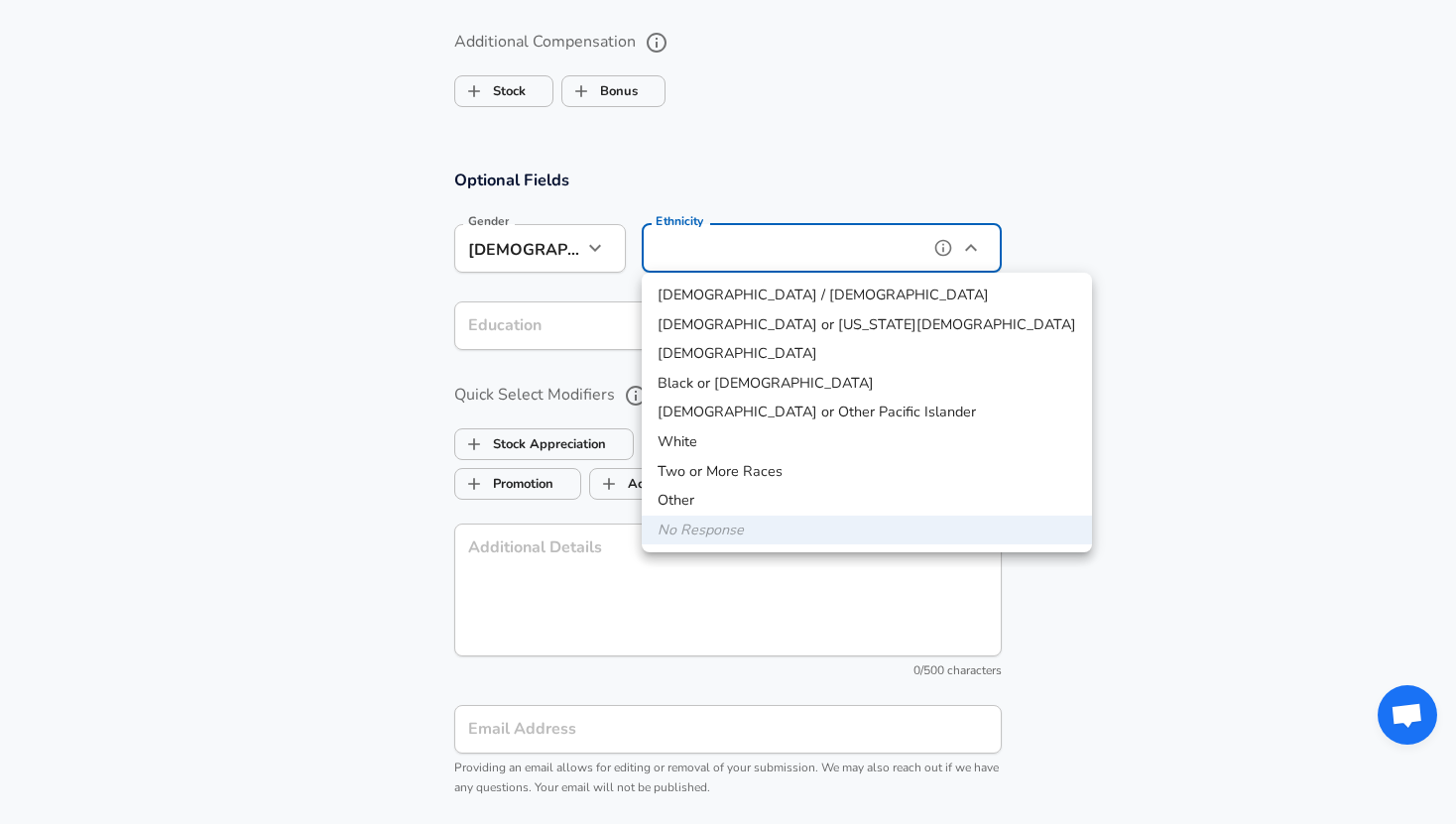 type on "[DEMOGRAPHIC_DATA]" 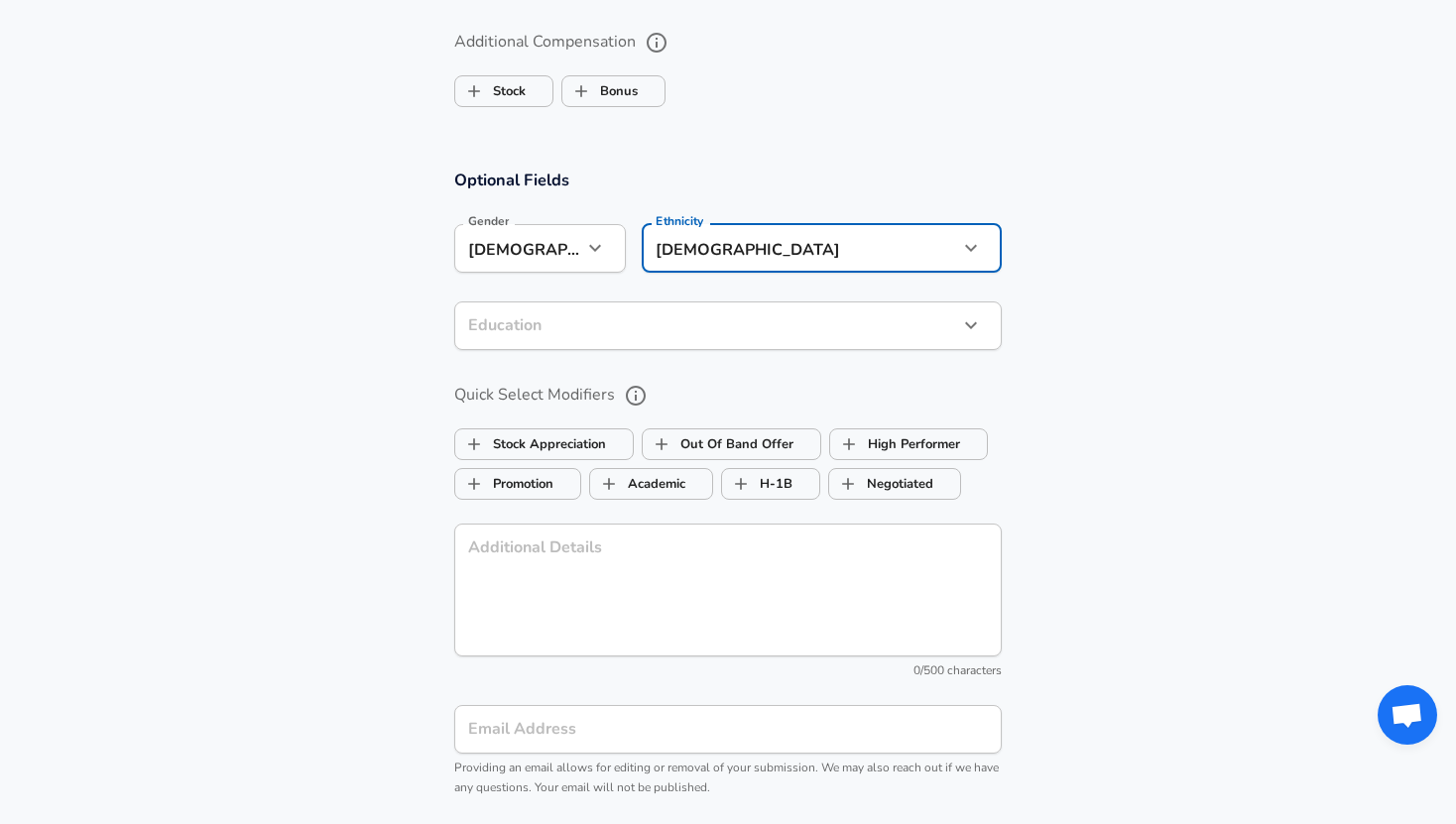 click on "Restart Add Your Salary Upload your offer letter   to verify your submission Enhance Privacy and Anonymity No Automatically hides specific fields until there are enough submissions to safely display the full details.   More Details Based on your submission and the data points that we have already collected, we will automatically hide and anonymize specific fields if there aren't enough data points to remain sufficiently anonymous. Company & Title Information   Enter the company you received your offer from Company Intel Company   Select the title that closest resembles your official title. This should be similar to the title that was present on your offer letter. Title Process Engineer Title Job Family Chemical Engineer Job Family   Select a Specialization that best fits your role. If you can't find one, select 'Other' to enter a custom specialization Select Specialization Process Process Select Specialization   Level Grade 6 Level Work Experience and Location New Offer Employee Yes yes Years at Intel 6 7 1" at bounding box center [728, -1093] 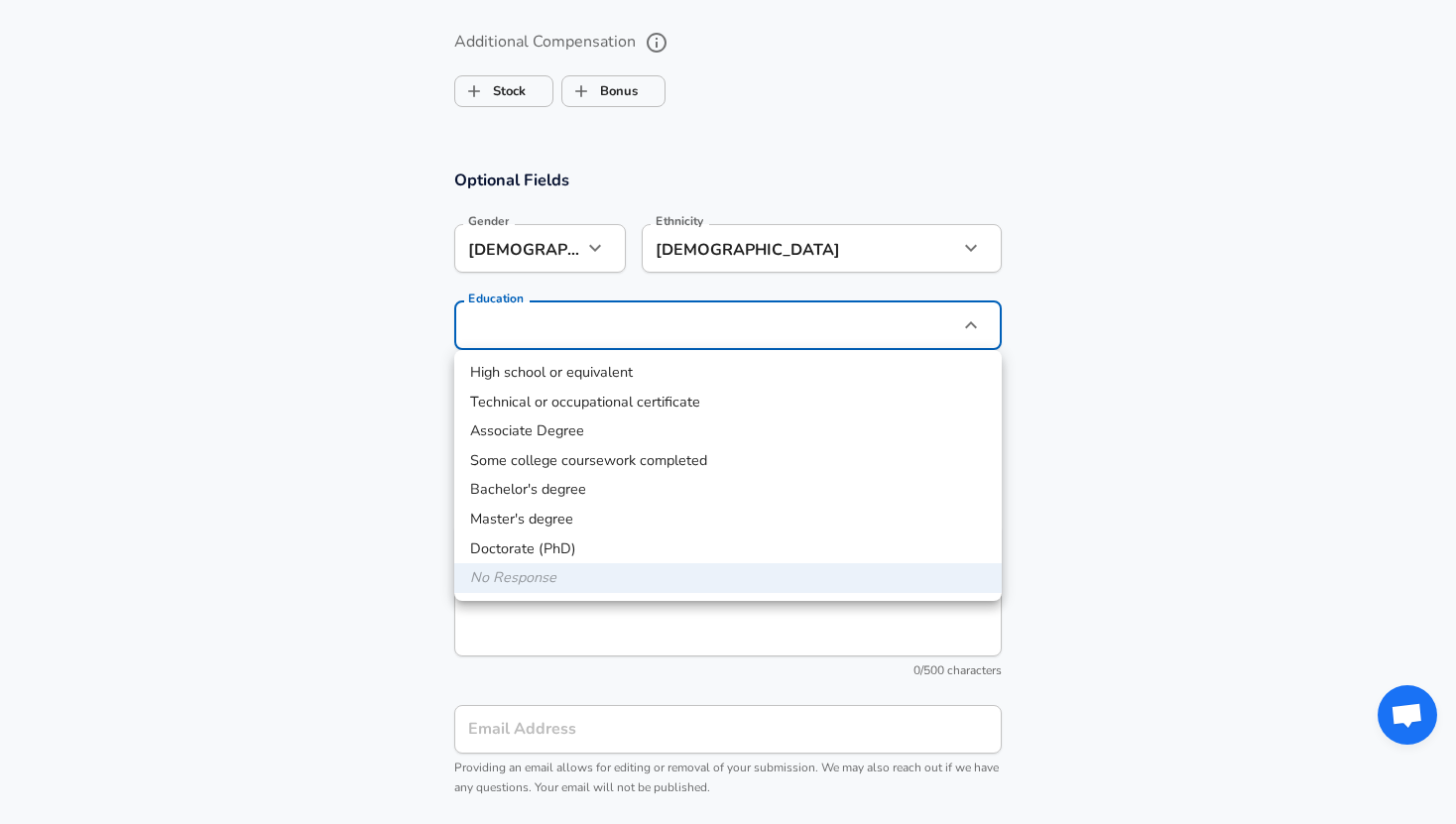 click on "Bachelor's degree" at bounding box center (728, 490) 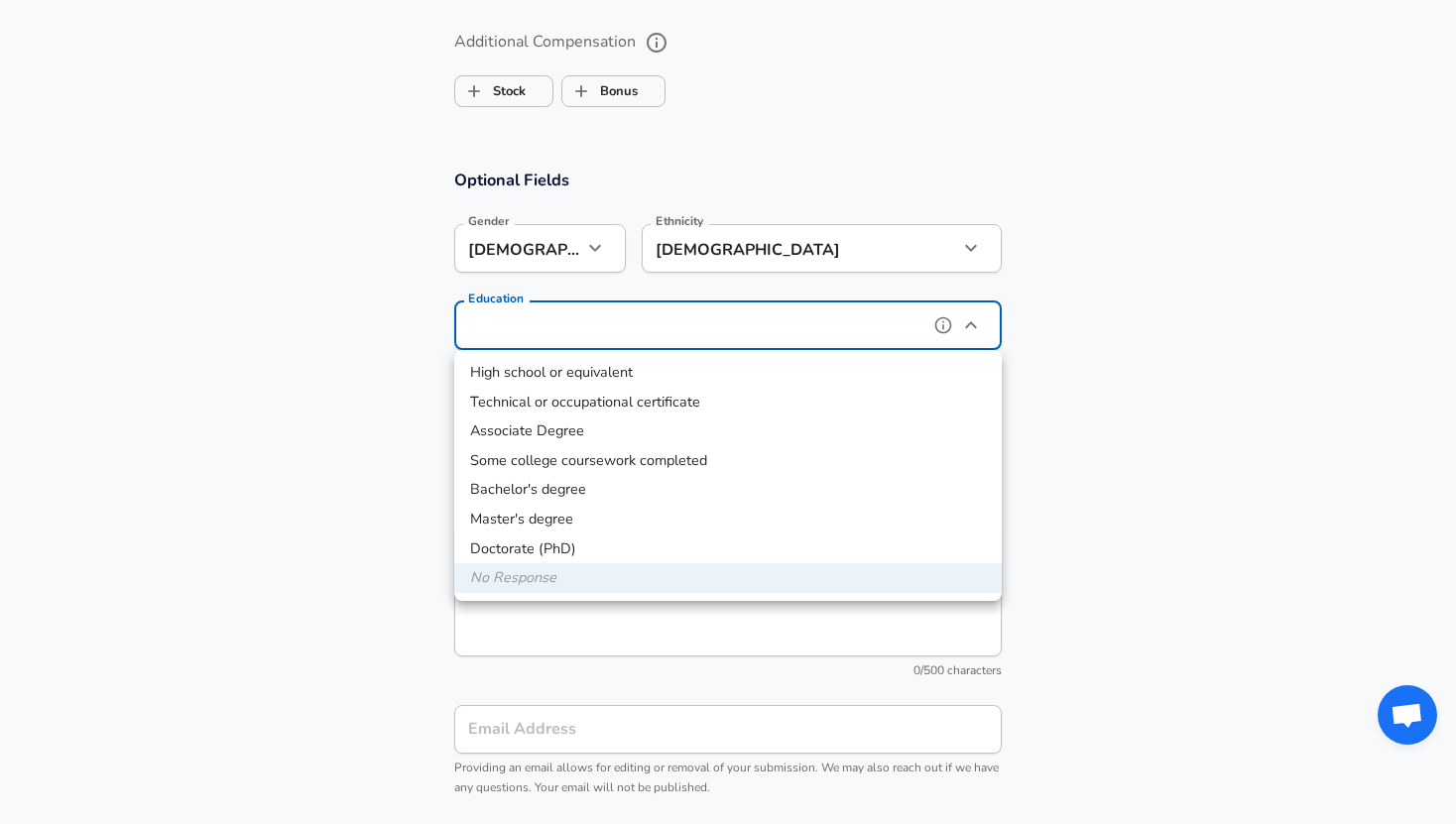 type on "Bachelors degree" 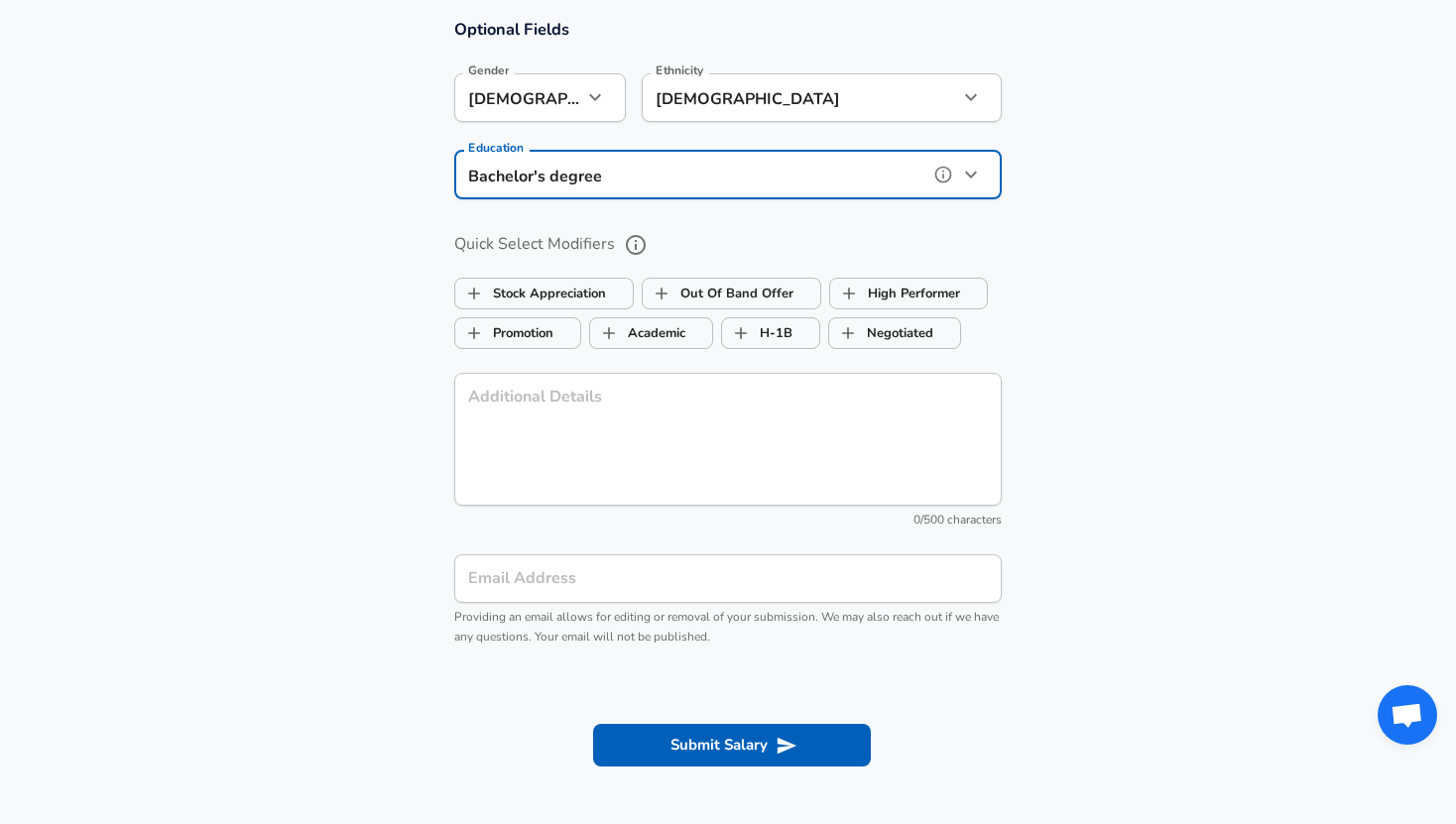 scroll, scrollTop: 1661, scrollLeft: 0, axis: vertical 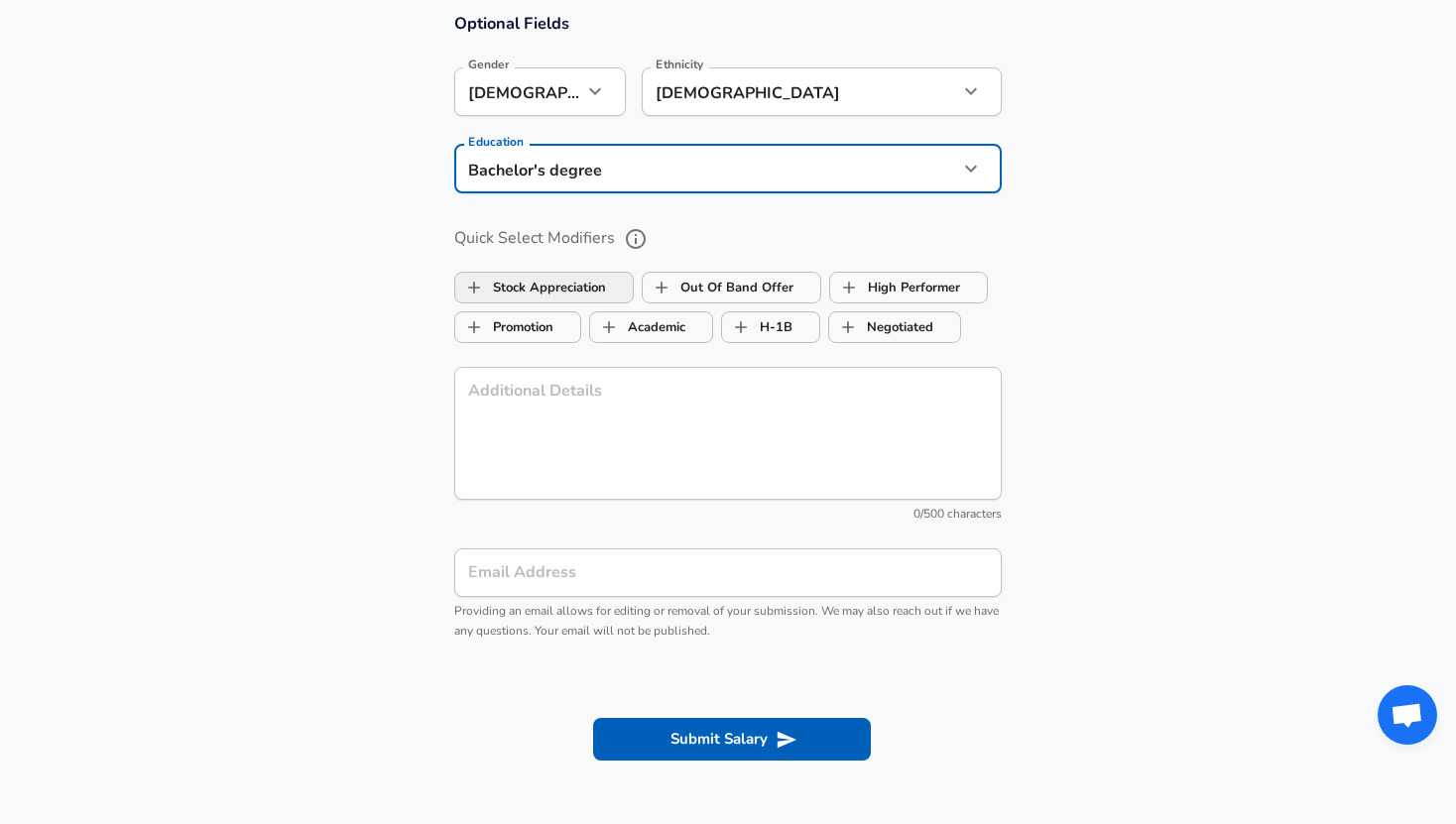 click on "Stock Appreciation" at bounding box center [531, 288] 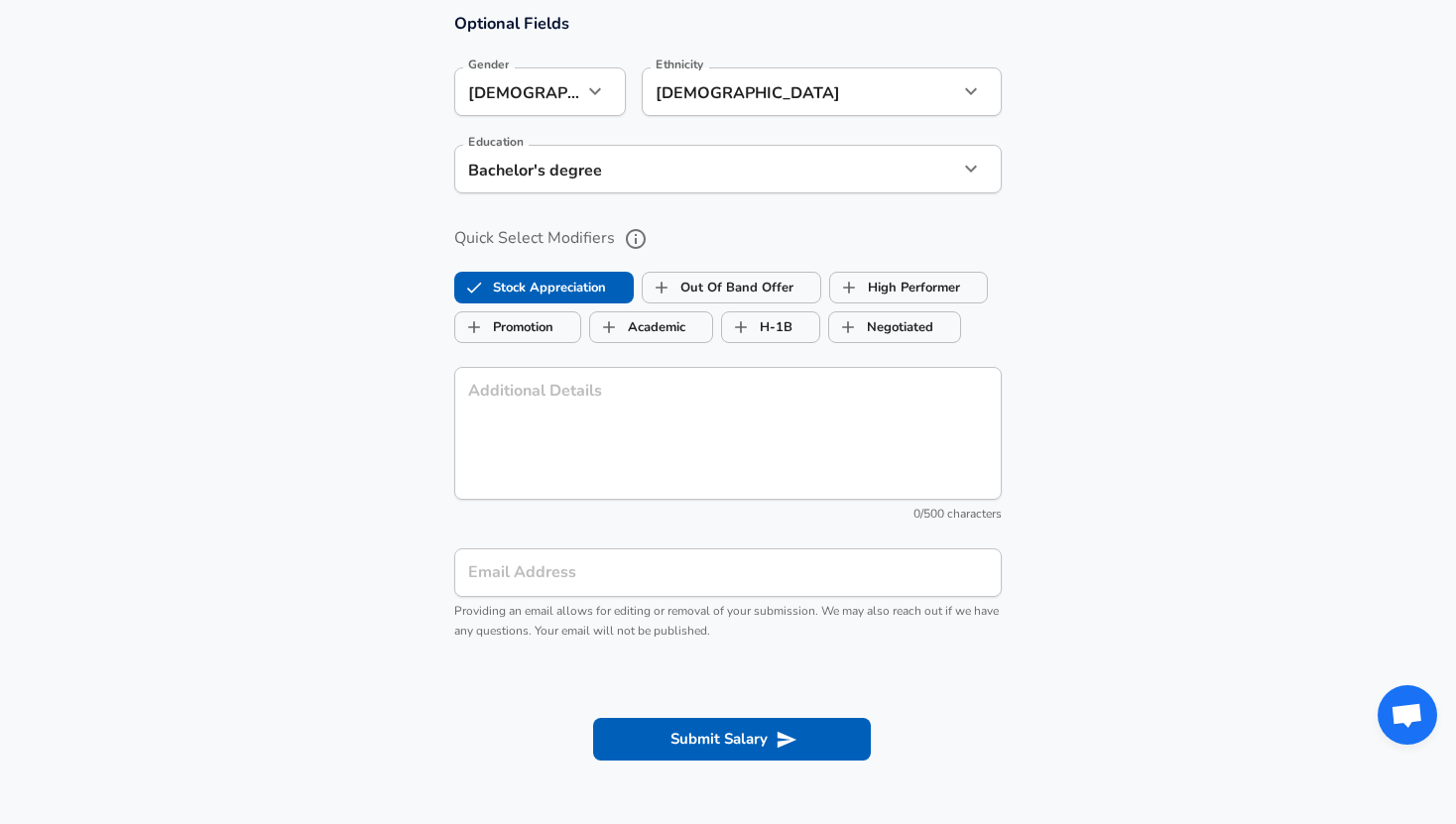 click on "Stock Appreciation" at bounding box center (531, 288) 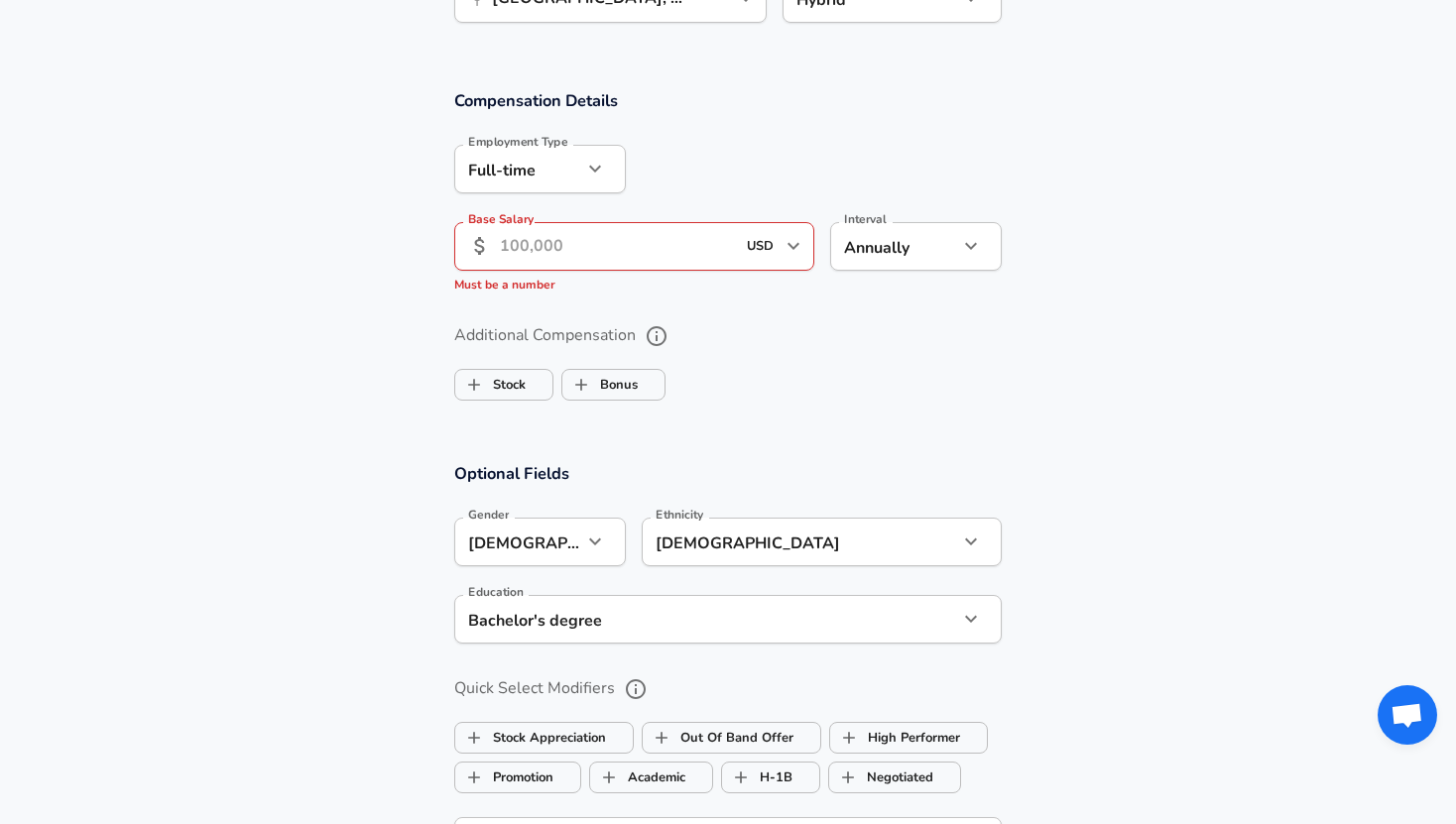 scroll, scrollTop: 1200, scrollLeft: 0, axis: vertical 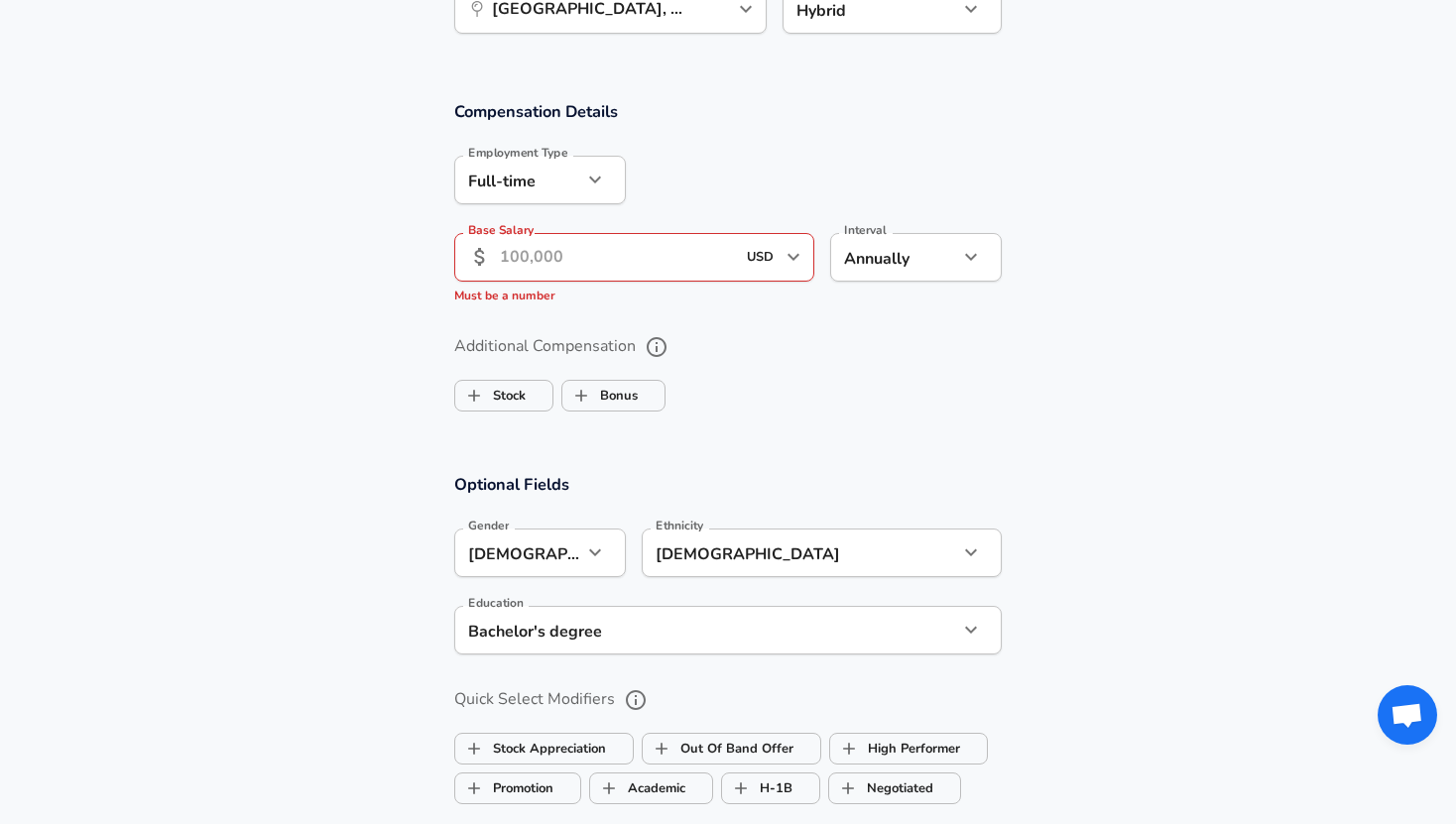 click on "Base Salary" at bounding box center (617, 257) 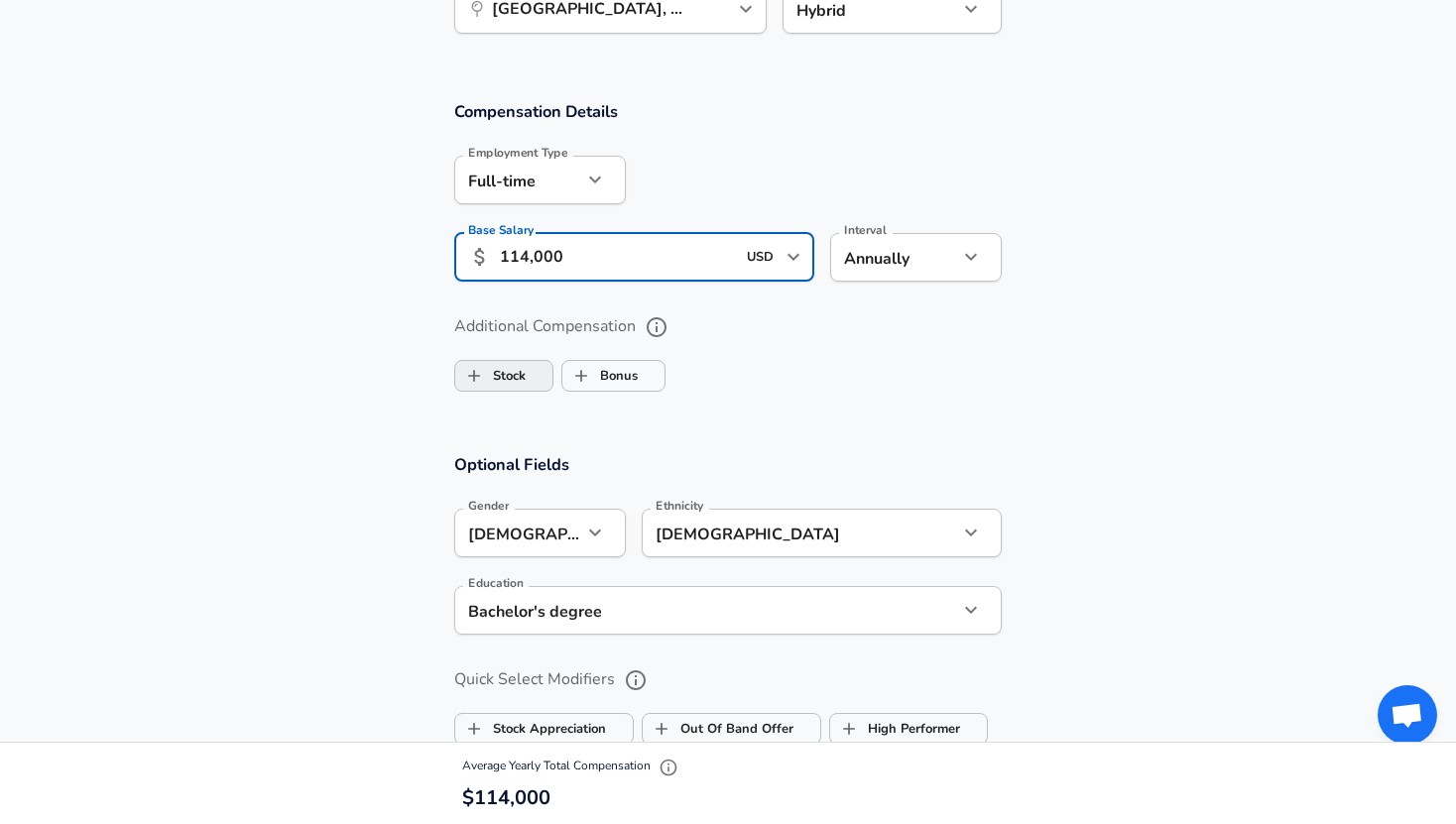 type on "114,000" 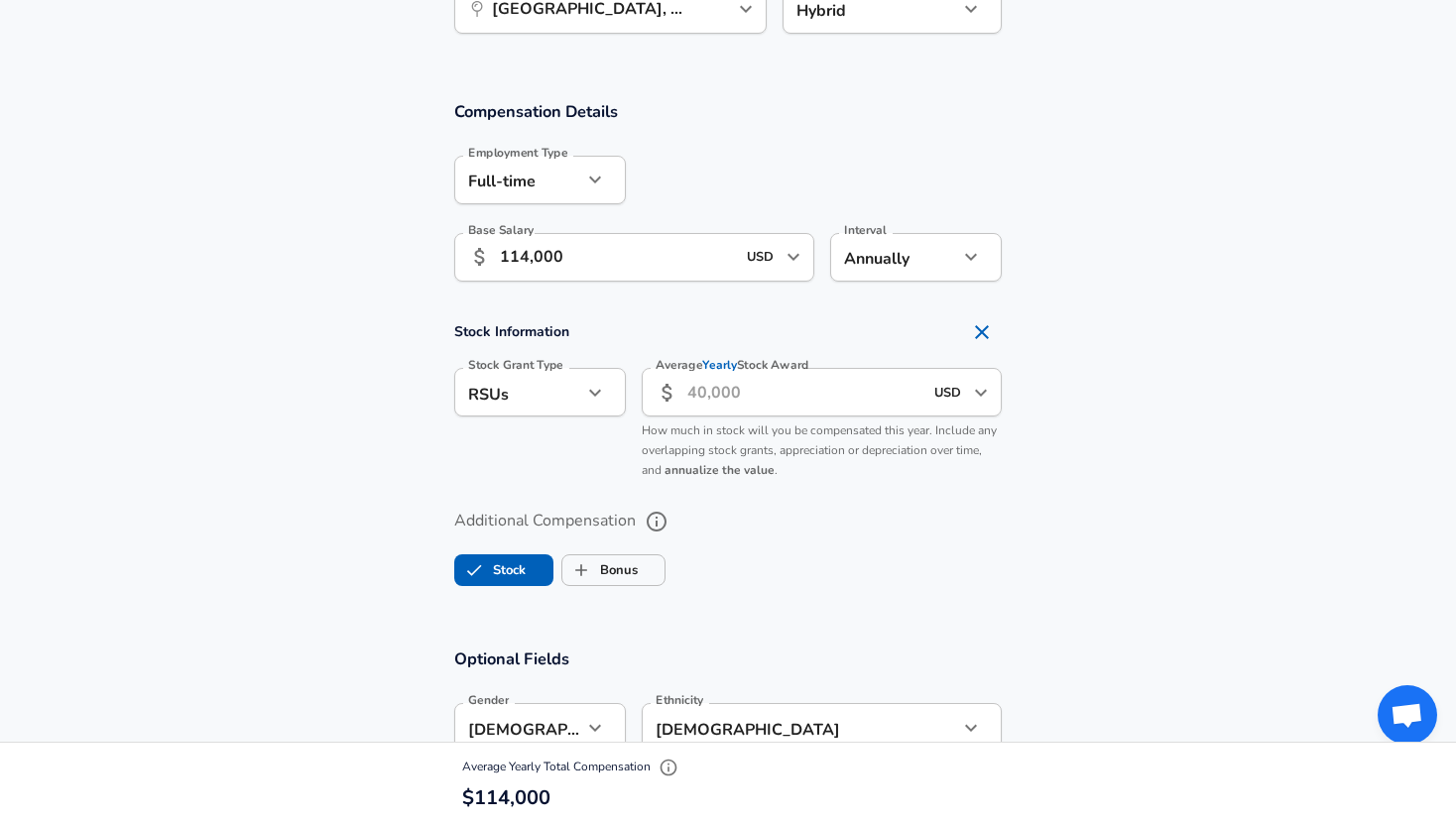 click on "Stock" at bounding box center [490, 570] 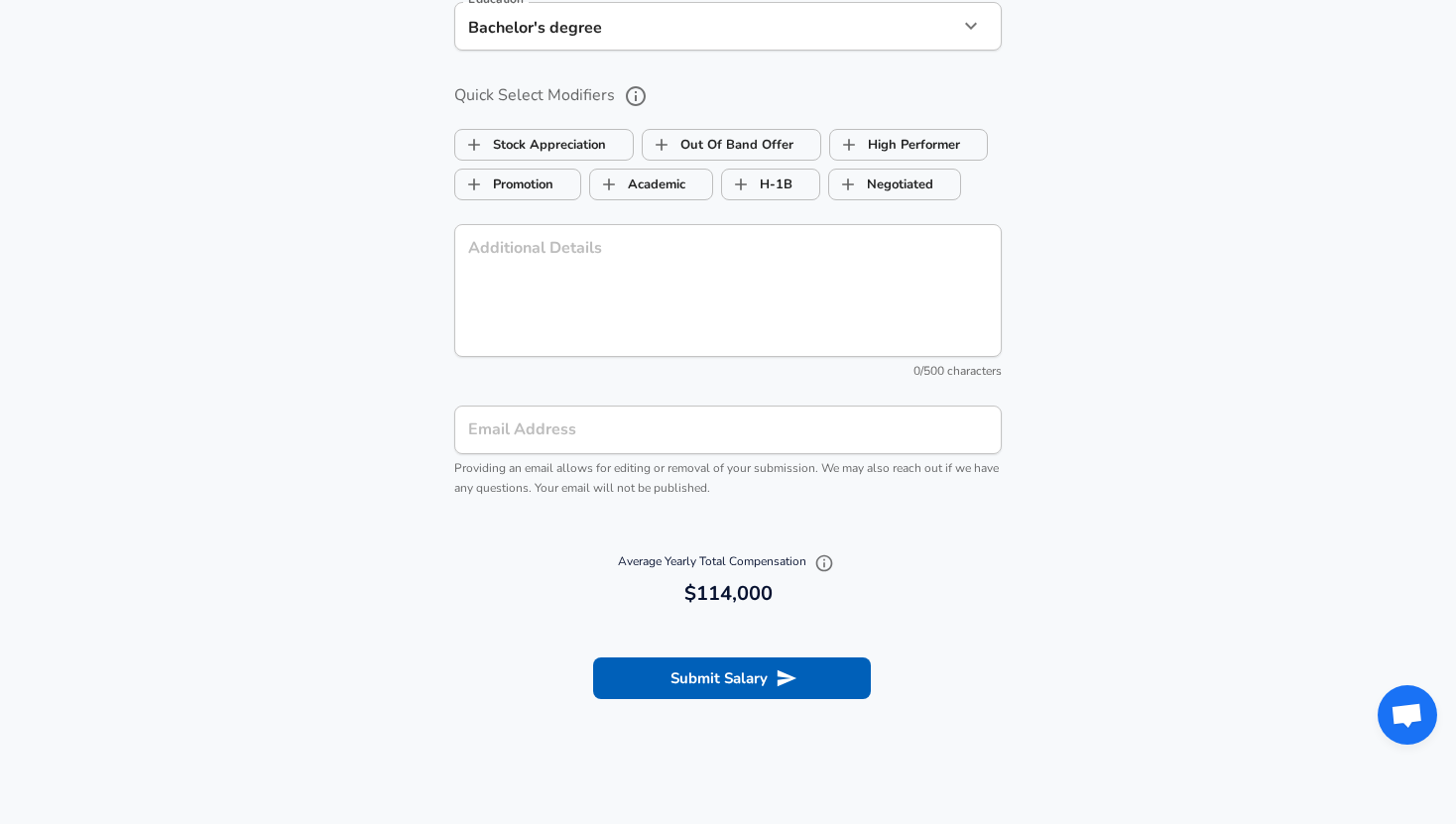 scroll, scrollTop: 1786, scrollLeft: 0, axis: vertical 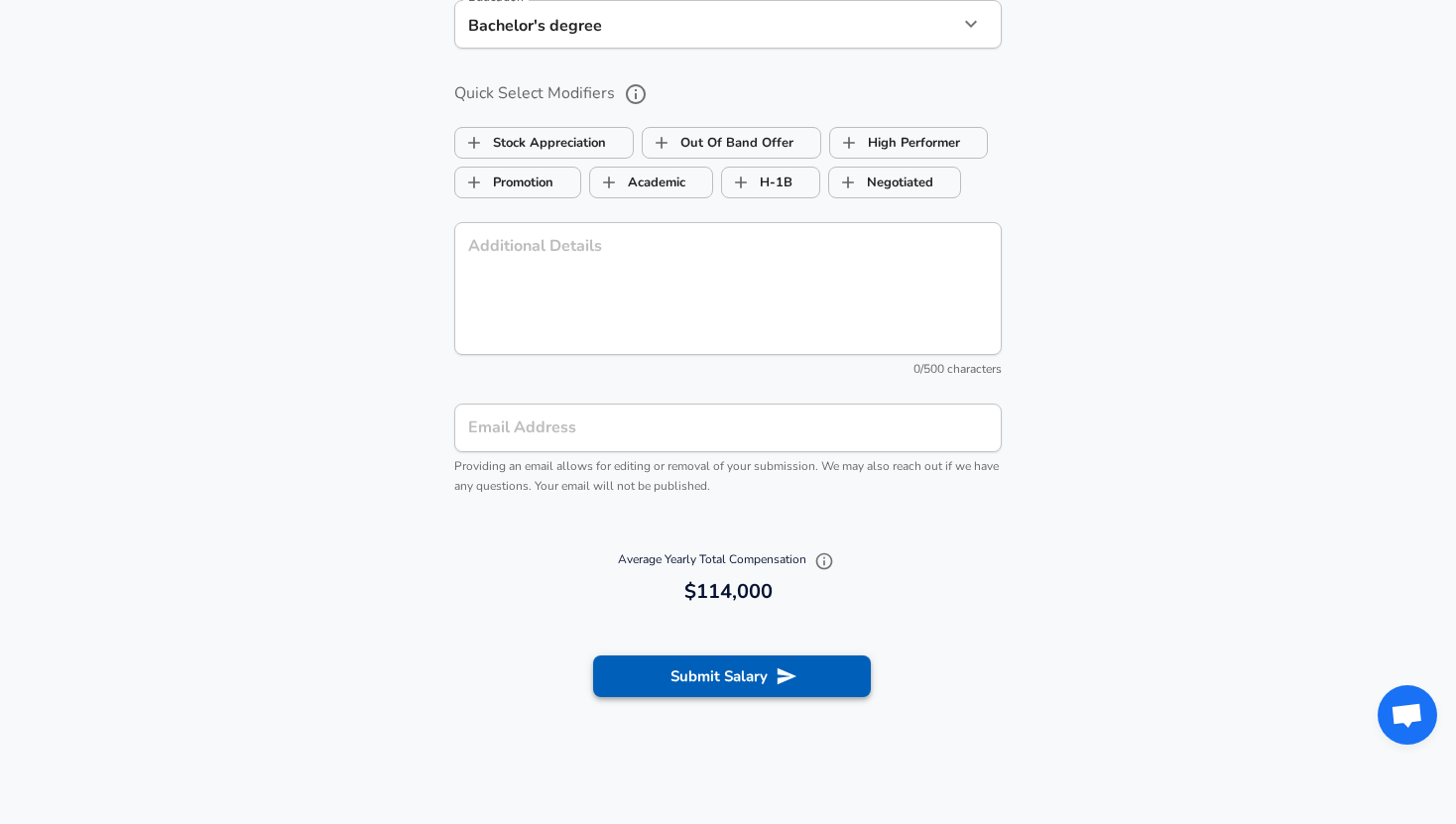 click on "Submit Salary" at bounding box center (732, 676) 